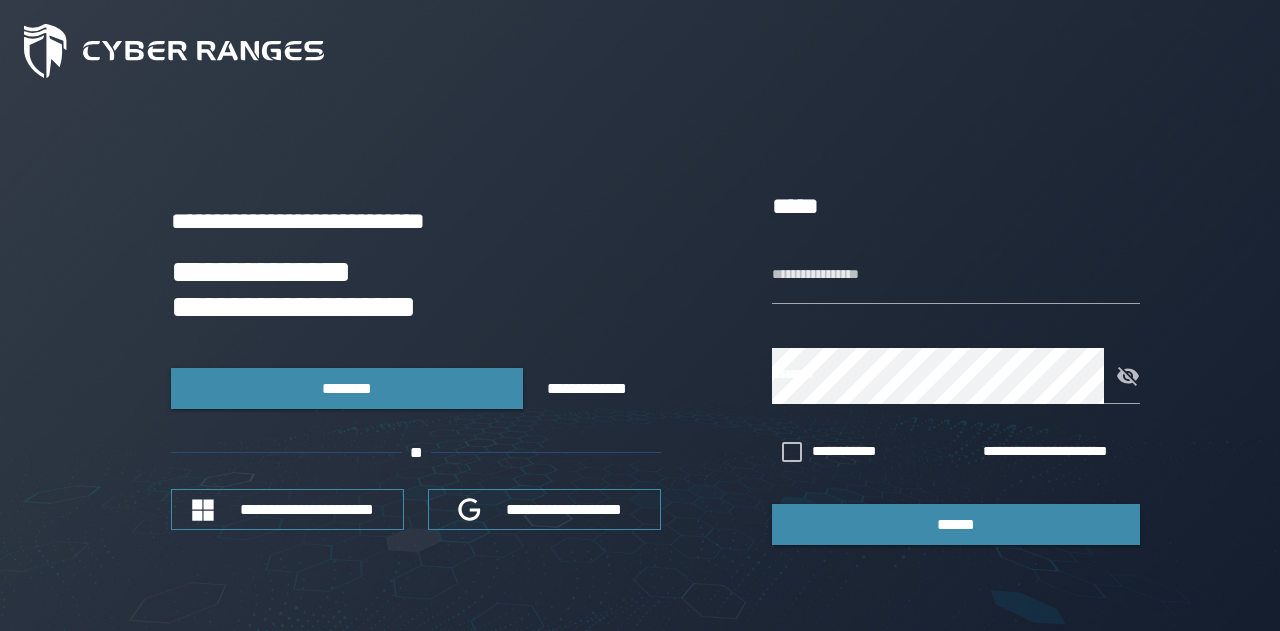 scroll, scrollTop: 0, scrollLeft: 0, axis: both 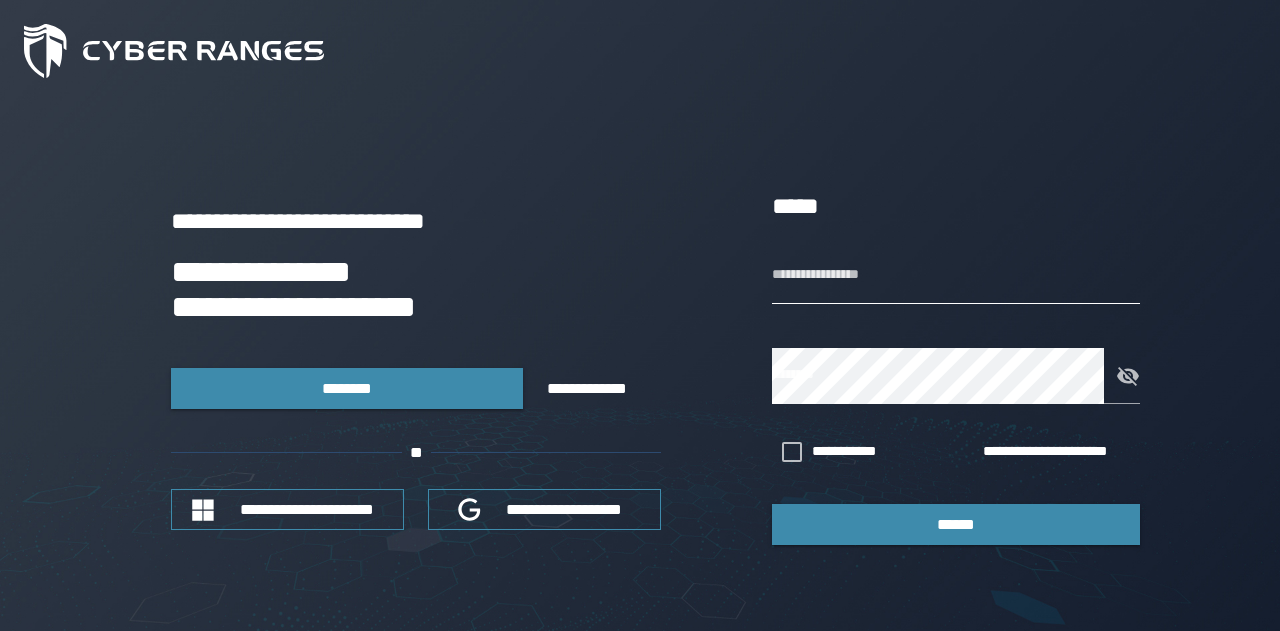 click on "**********" at bounding box center [956, 276] 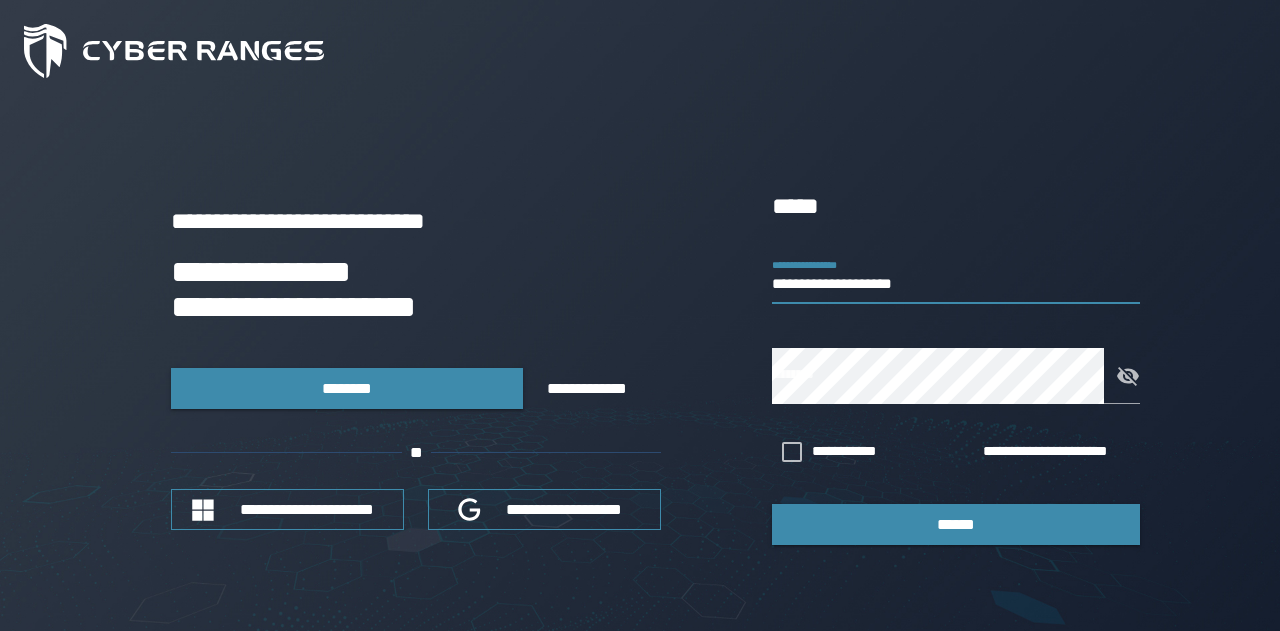 type on "**********" 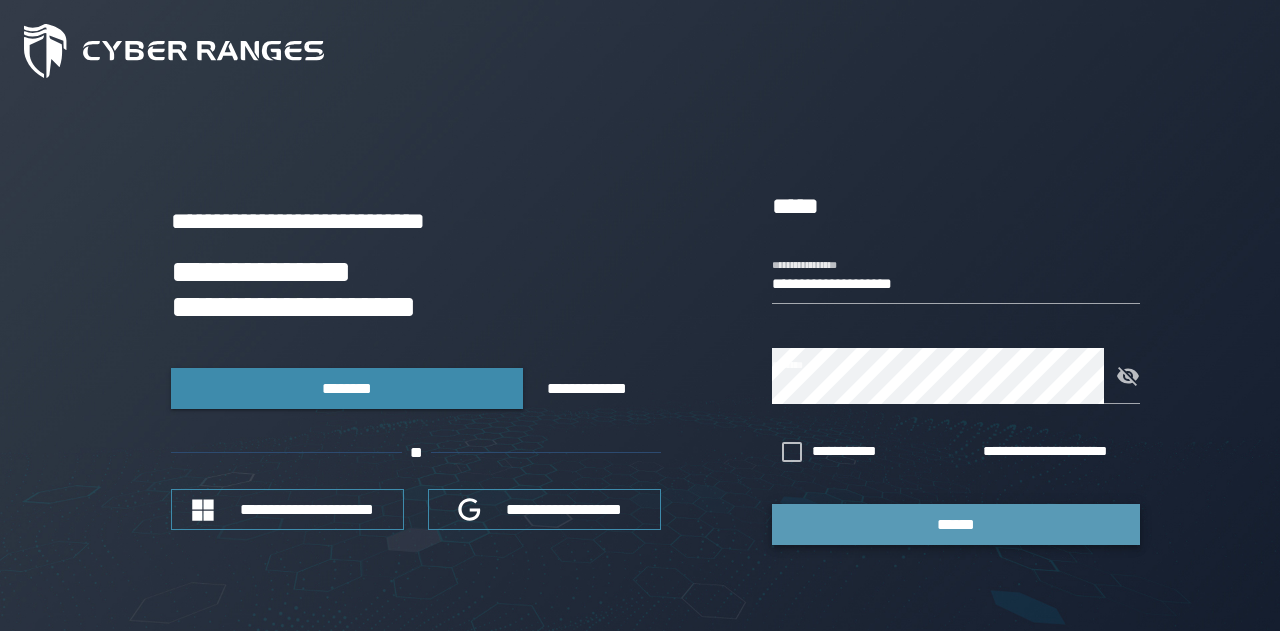 click on "******" at bounding box center (956, 524) 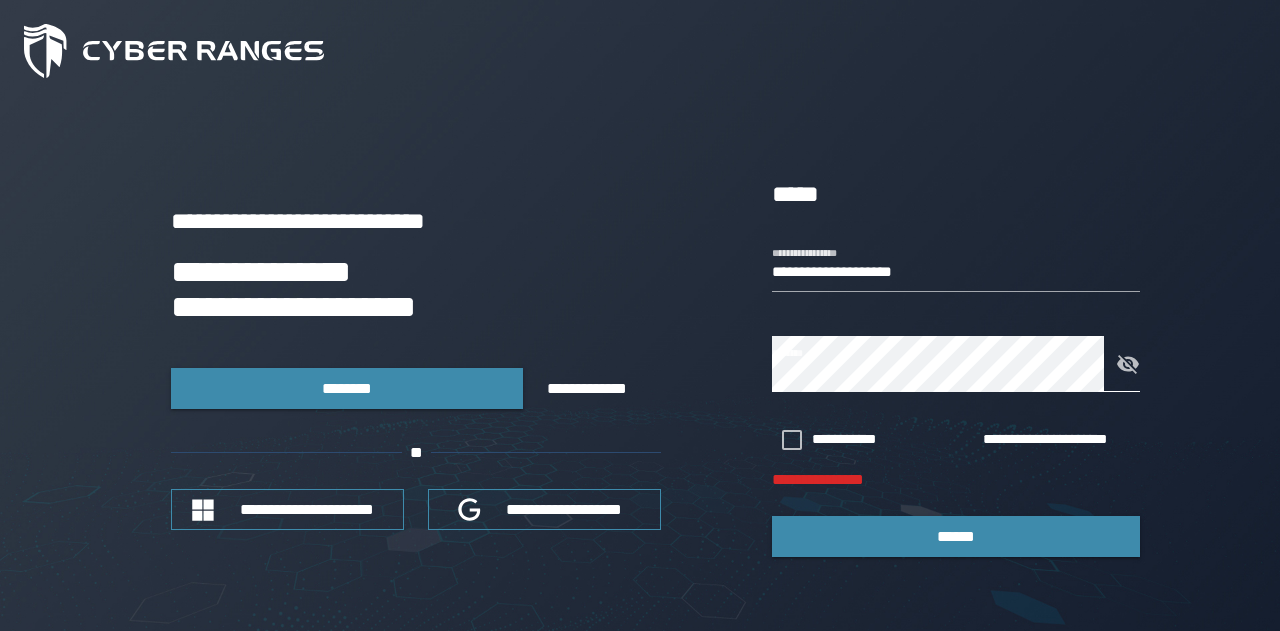 click at bounding box center [1122, 364] 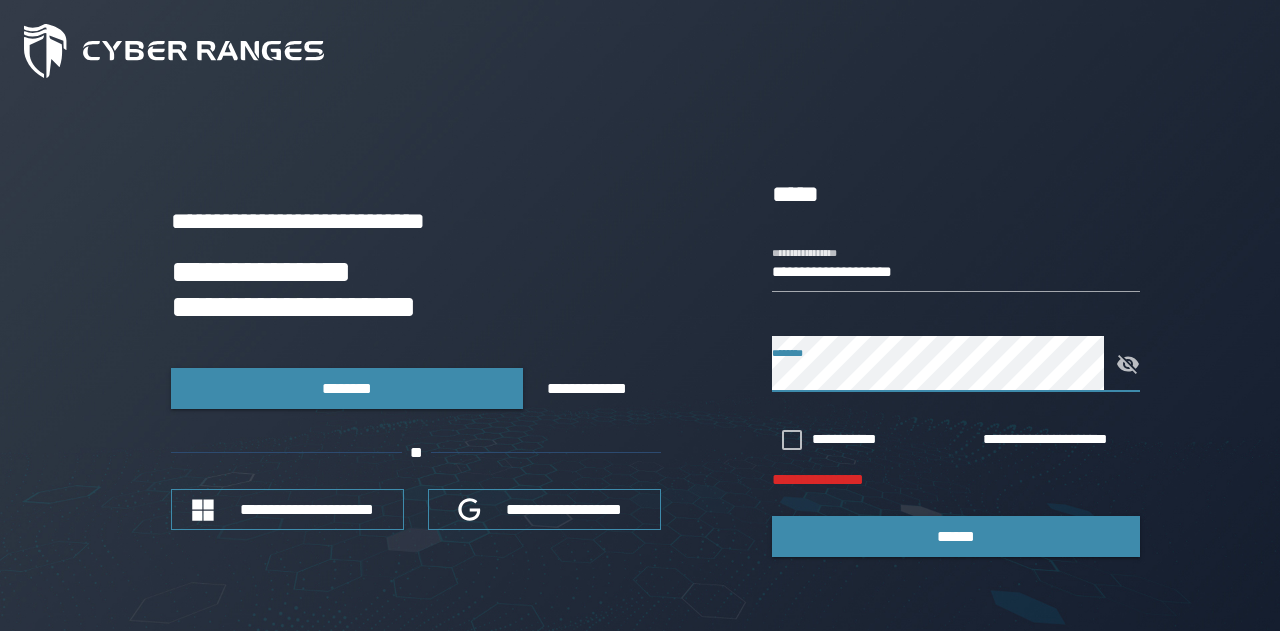 click 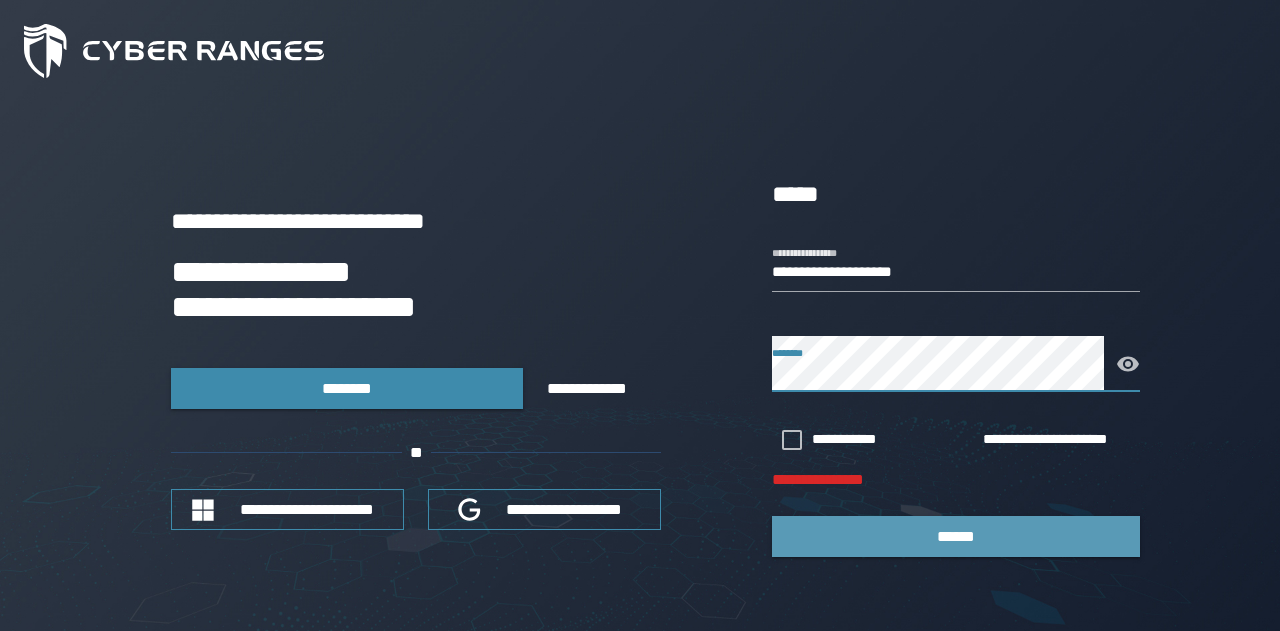 click on "******" at bounding box center [956, 536] 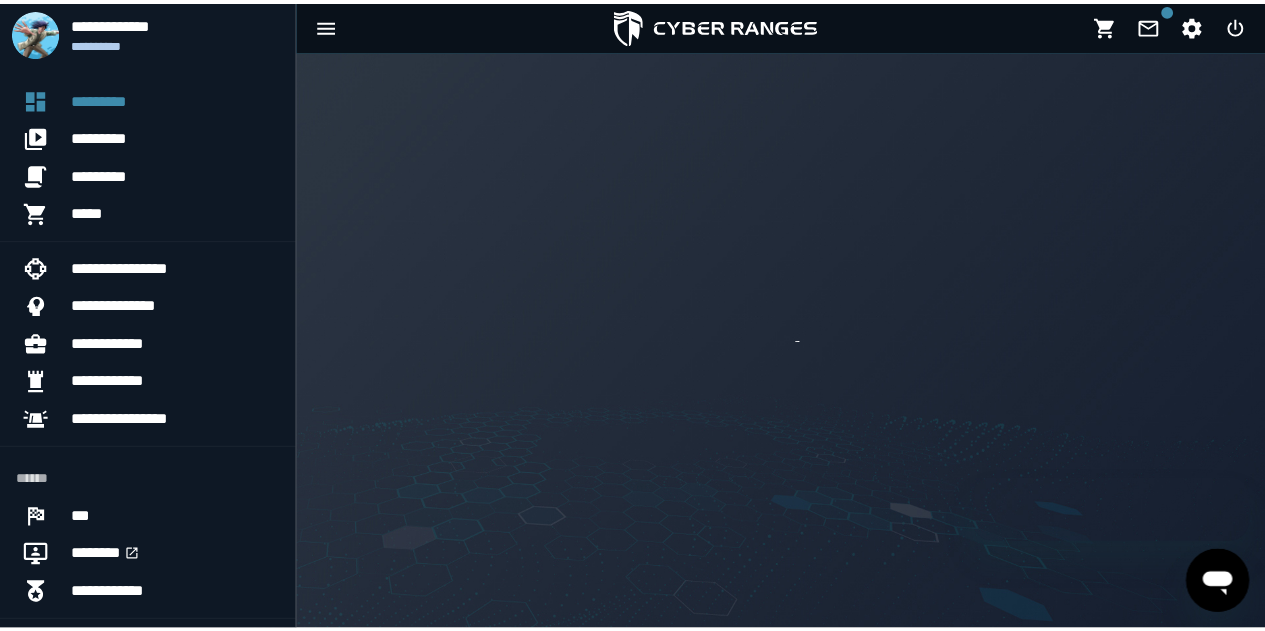scroll, scrollTop: 0, scrollLeft: 0, axis: both 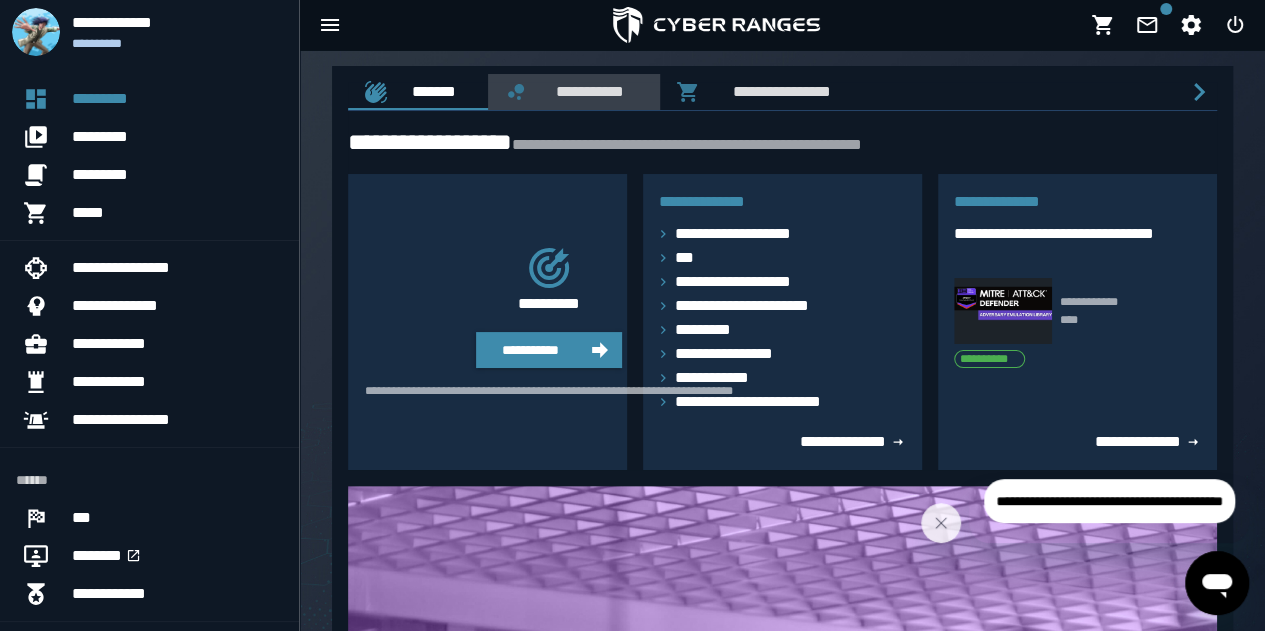 click on "**********" at bounding box center (586, 91) 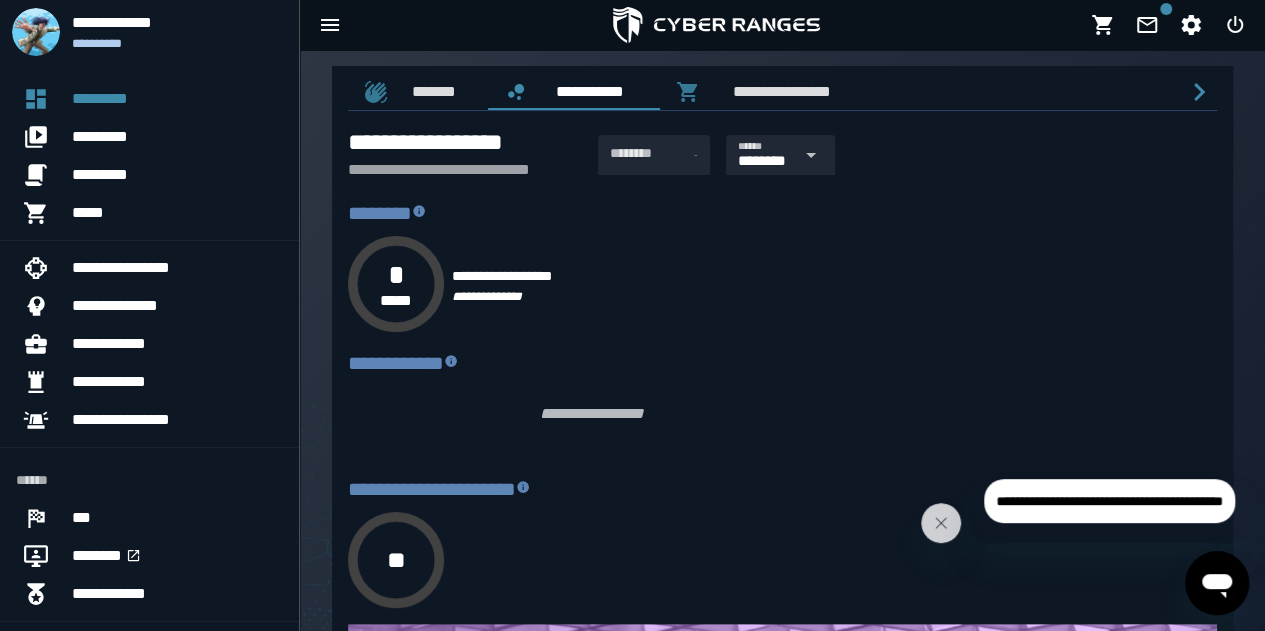 type on "****" 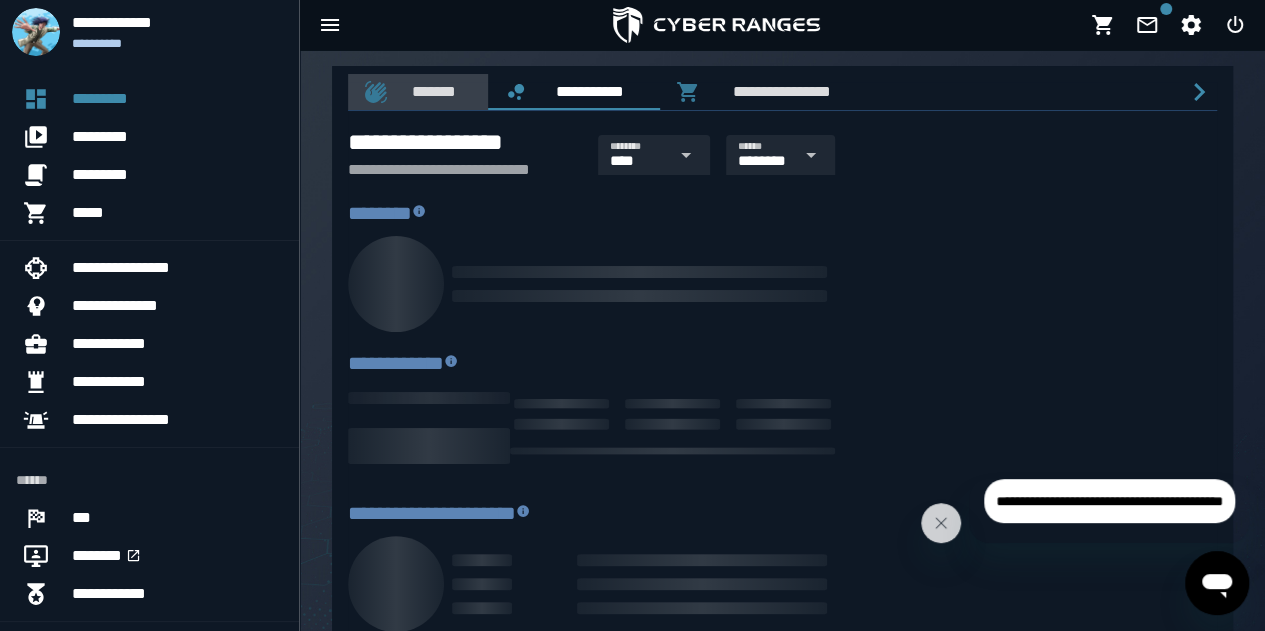 click on "*******" at bounding box center [430, 91] 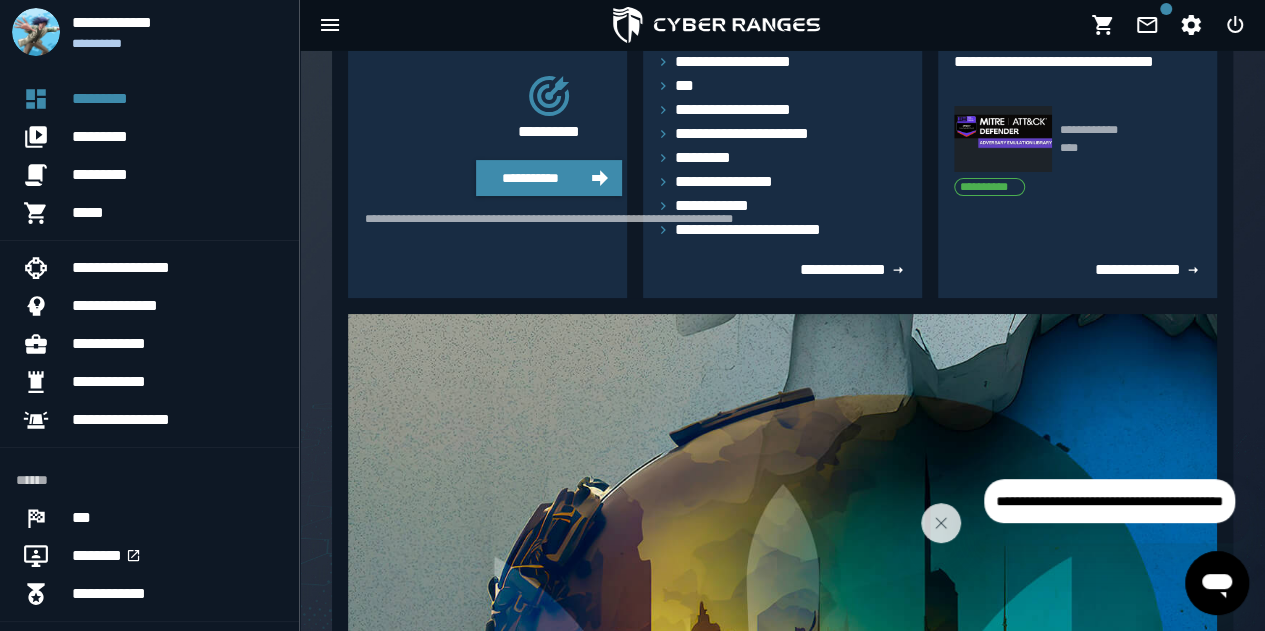 scroll, scrollTop: 200, scrollLeft: 0, axis: vertical 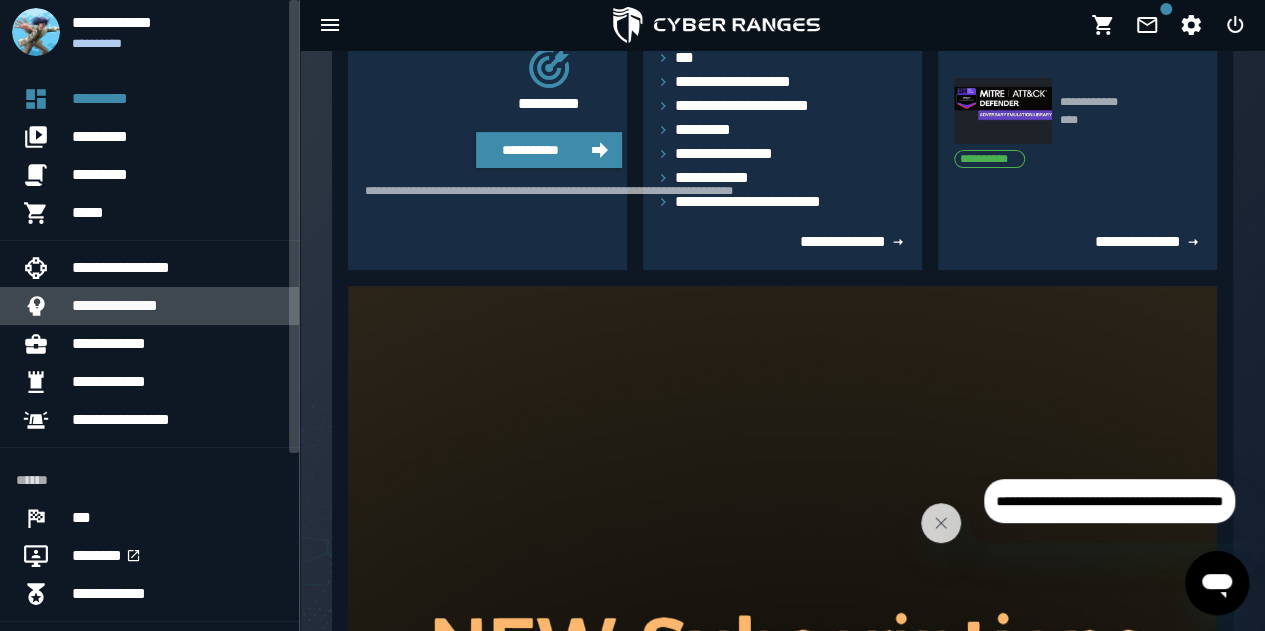 click on "**********" at bounding box center [177, 306] 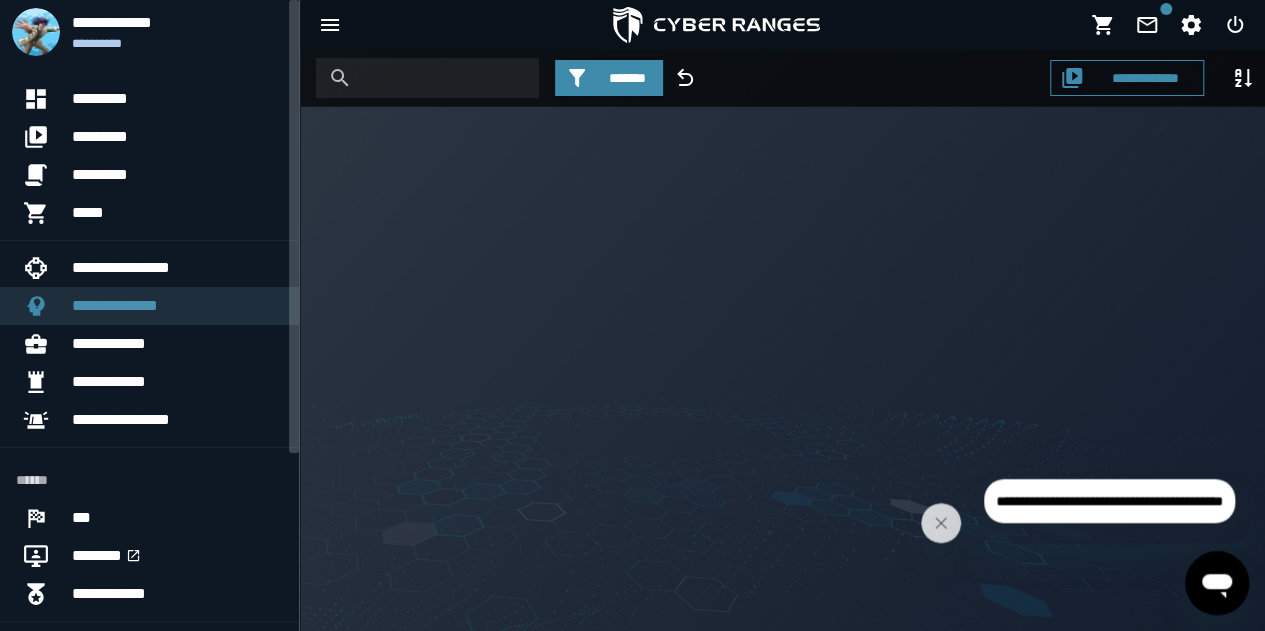 scroll, scrollTop: 0, scrollLeft: 0, axis: both 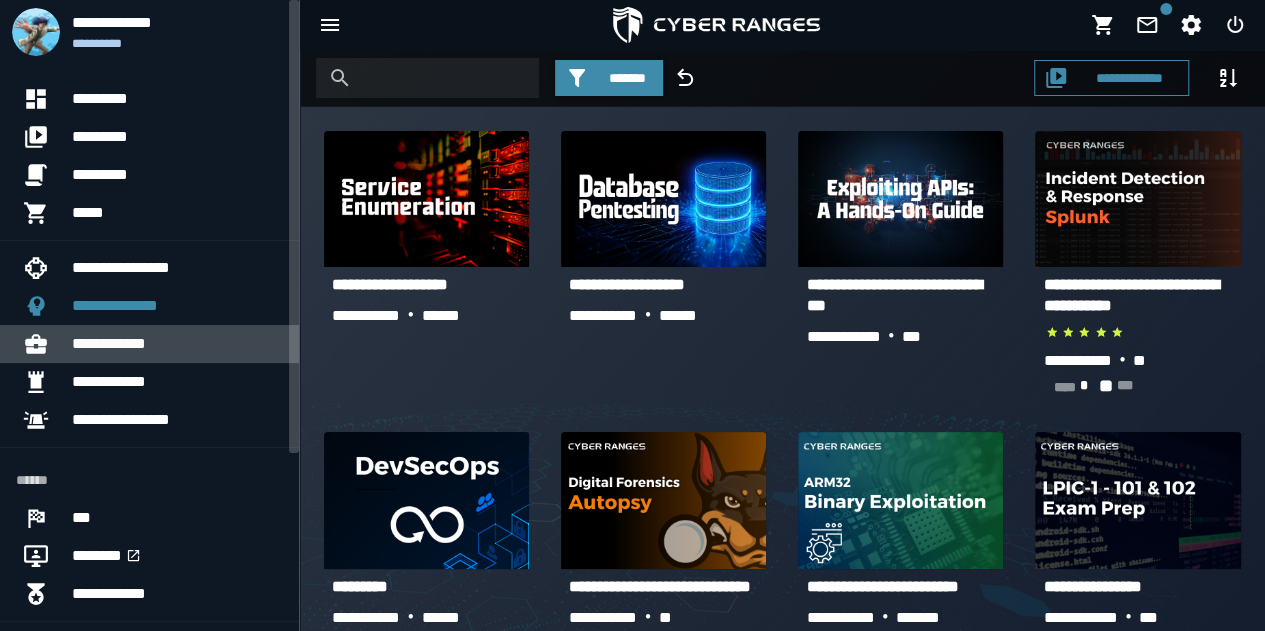 click on "**********" at bounding box center (177, 344) 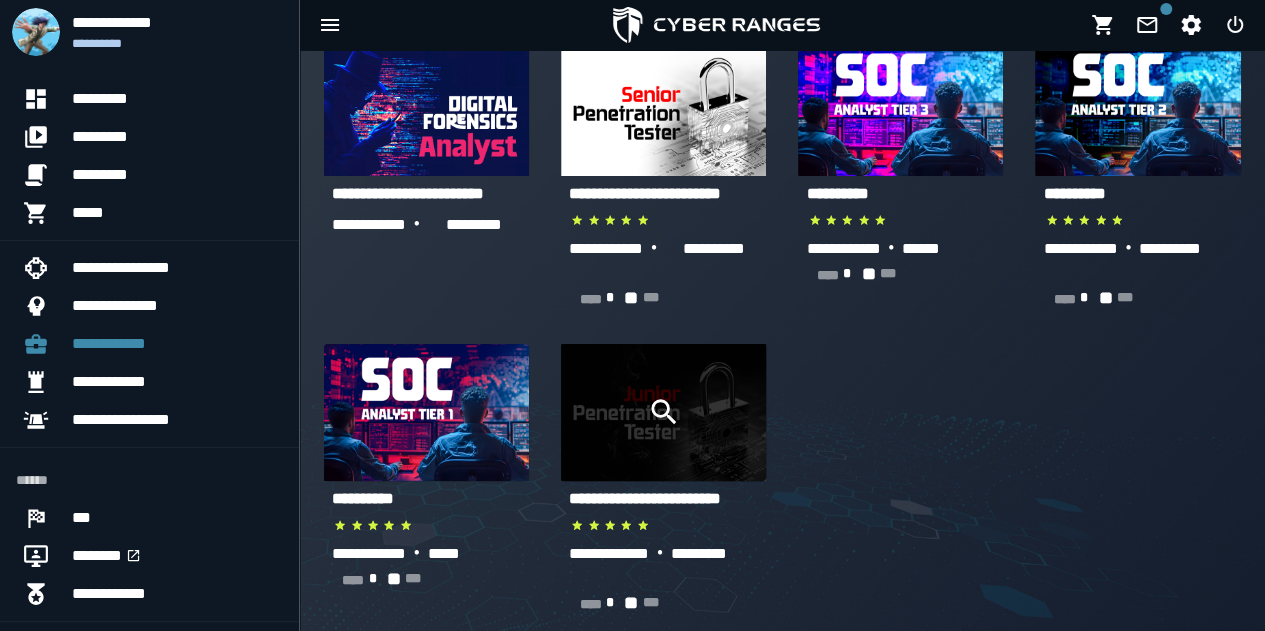 scroll, scrollTop: 100, scrollLeft: 0, axis: vertical 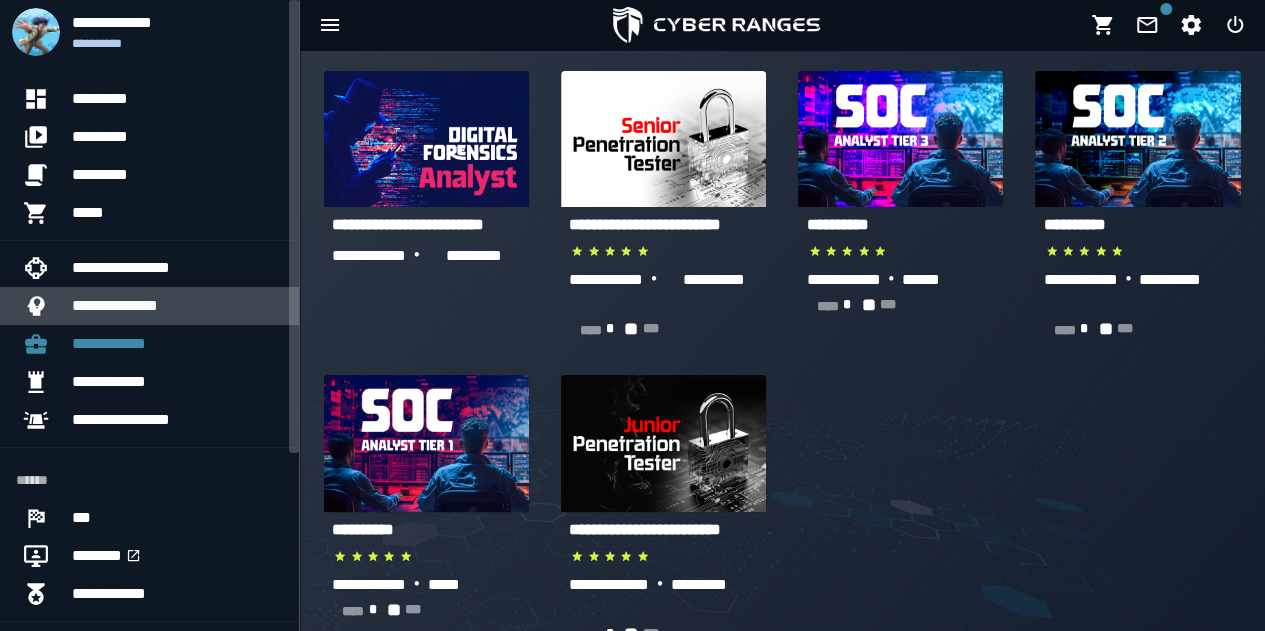 click on "**********" at bounding box center [177, 306] 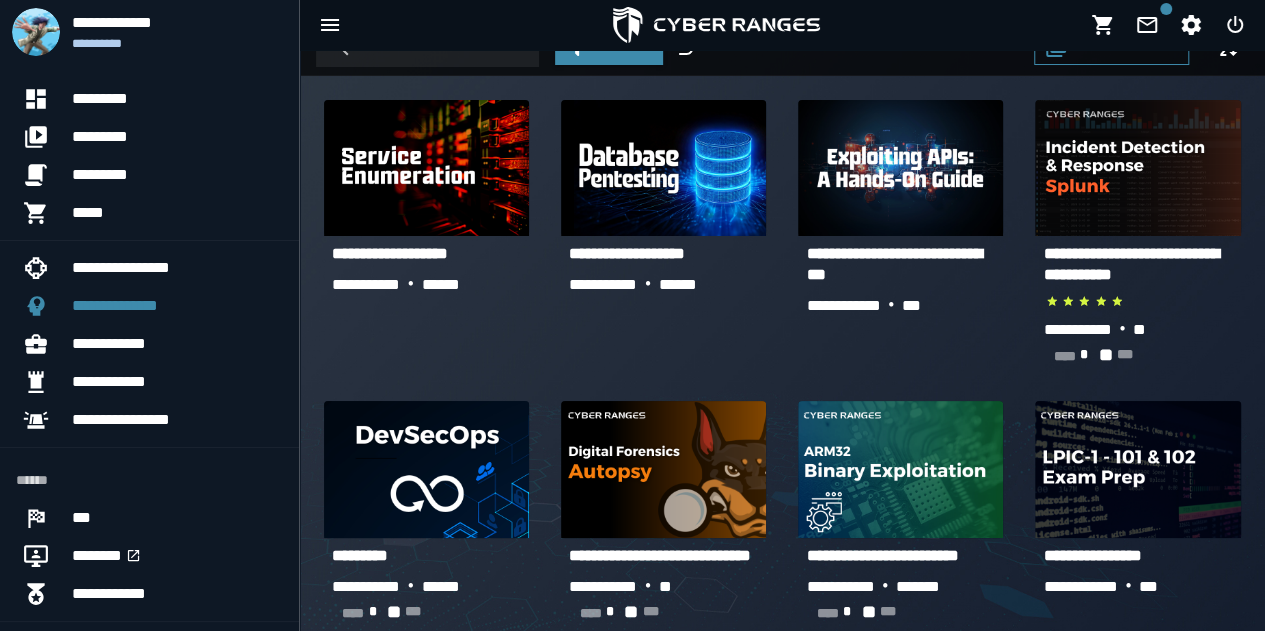 scroll, scrollTop: 0, scrollLeft: 0, axis: both 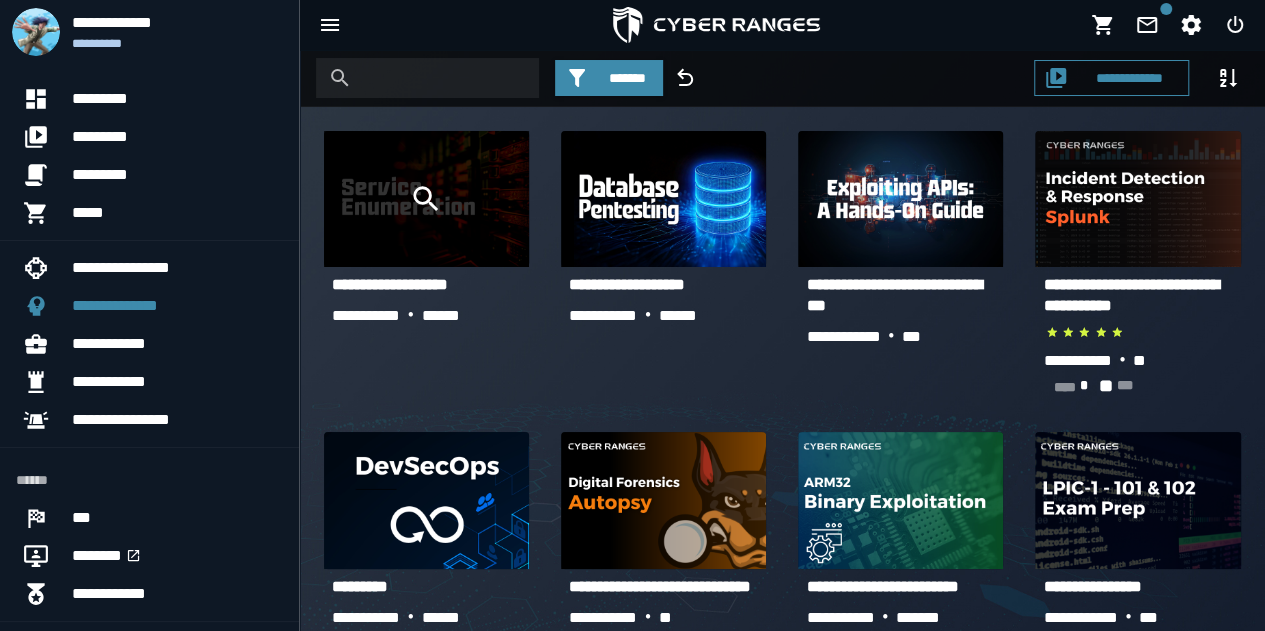 click 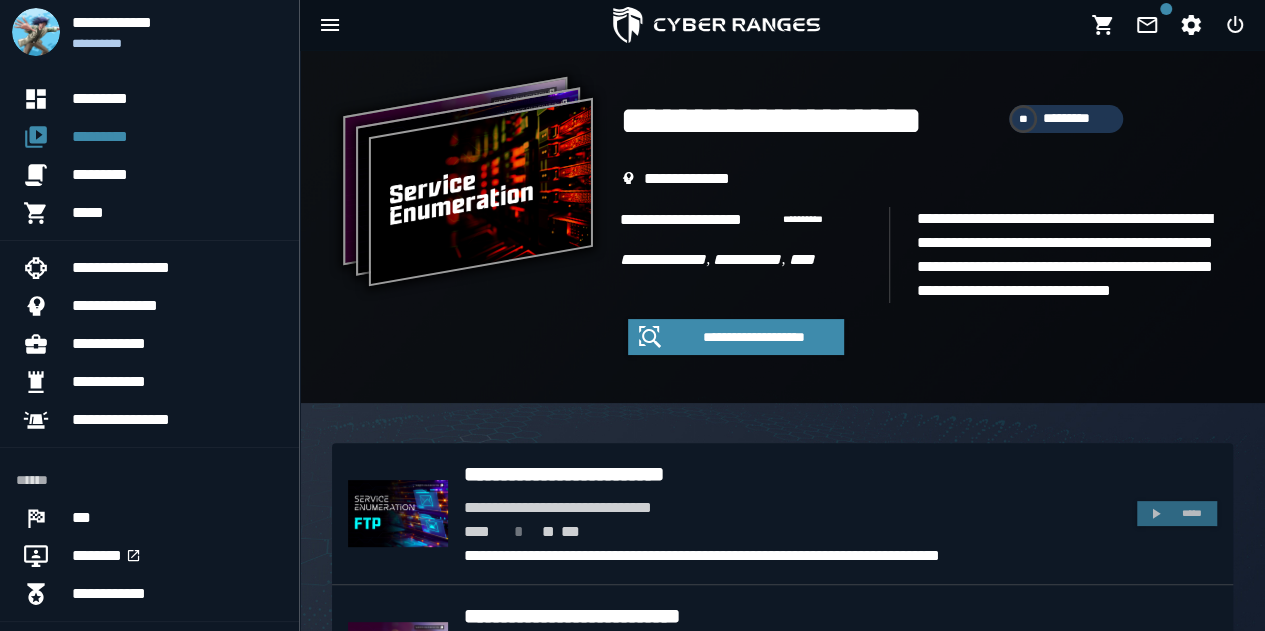 scroll, scrollTop: 200, scrollLeft: 0, axis: vertical 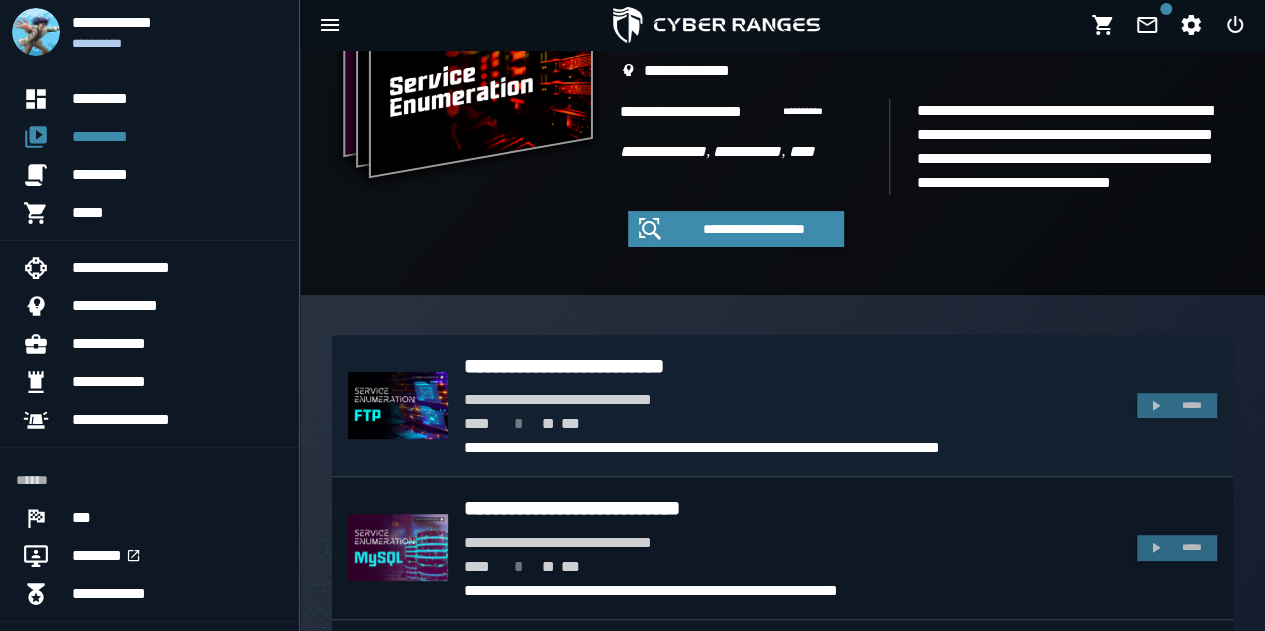 click on "**** * ** ***" at bounding box center [792, 424] 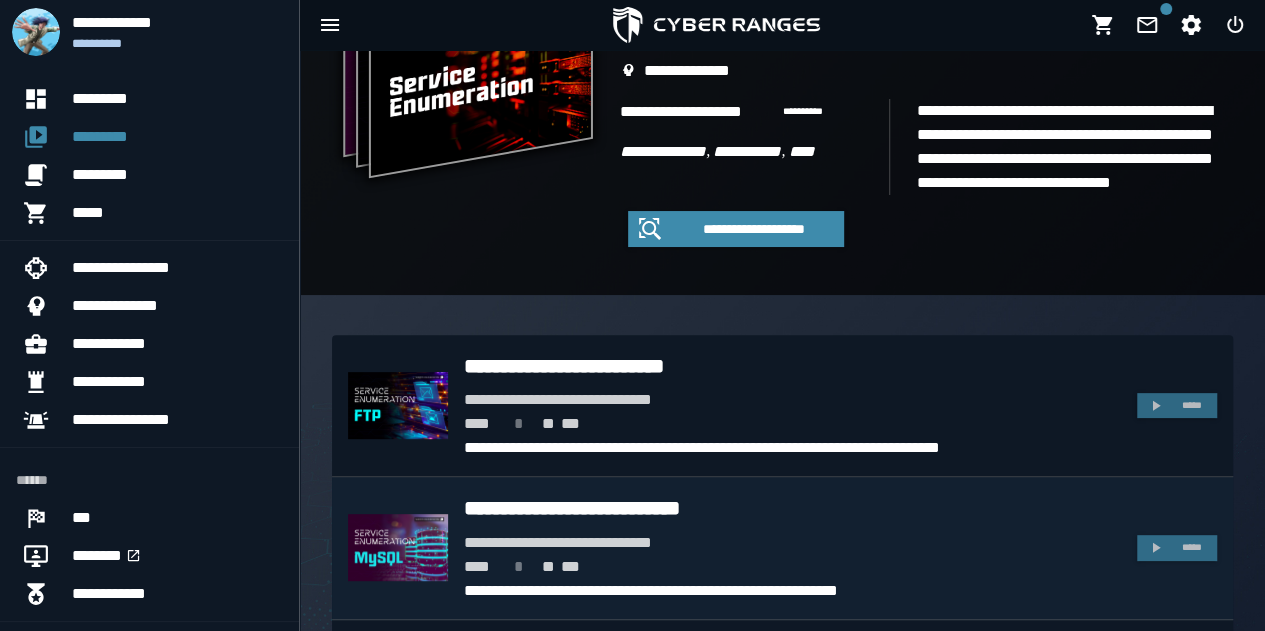 click on "**********" at bounding box center (792, 543) 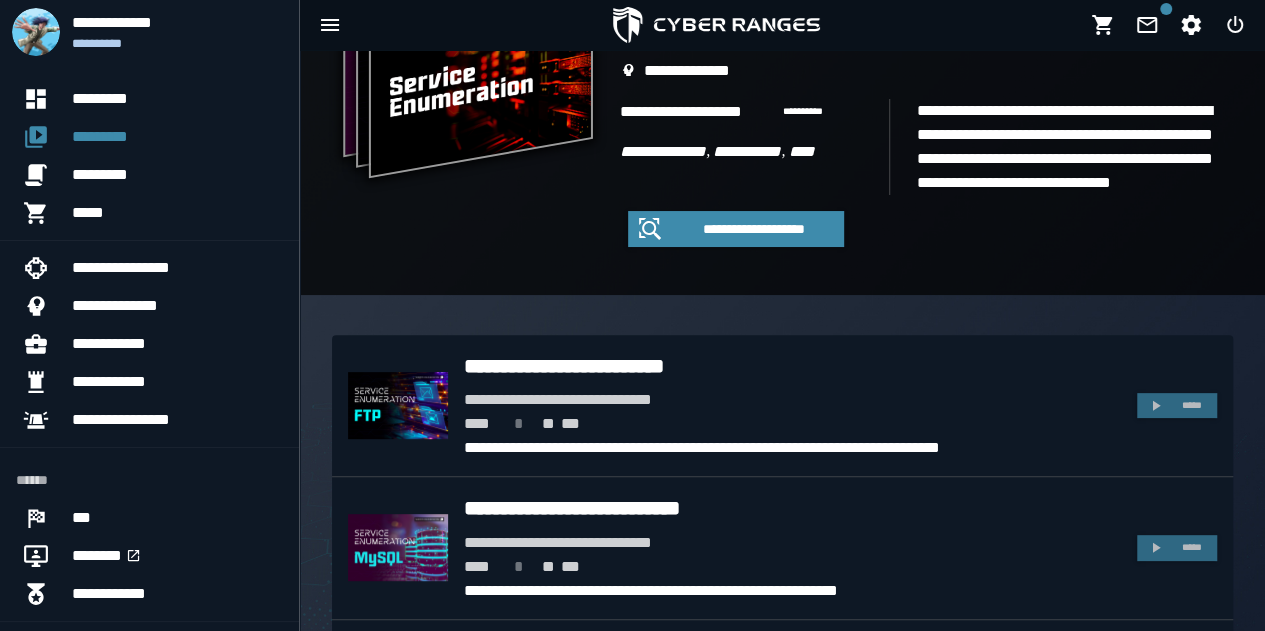 scroll, scrollTop: 500, scrollLeft: 0, axis: vertical 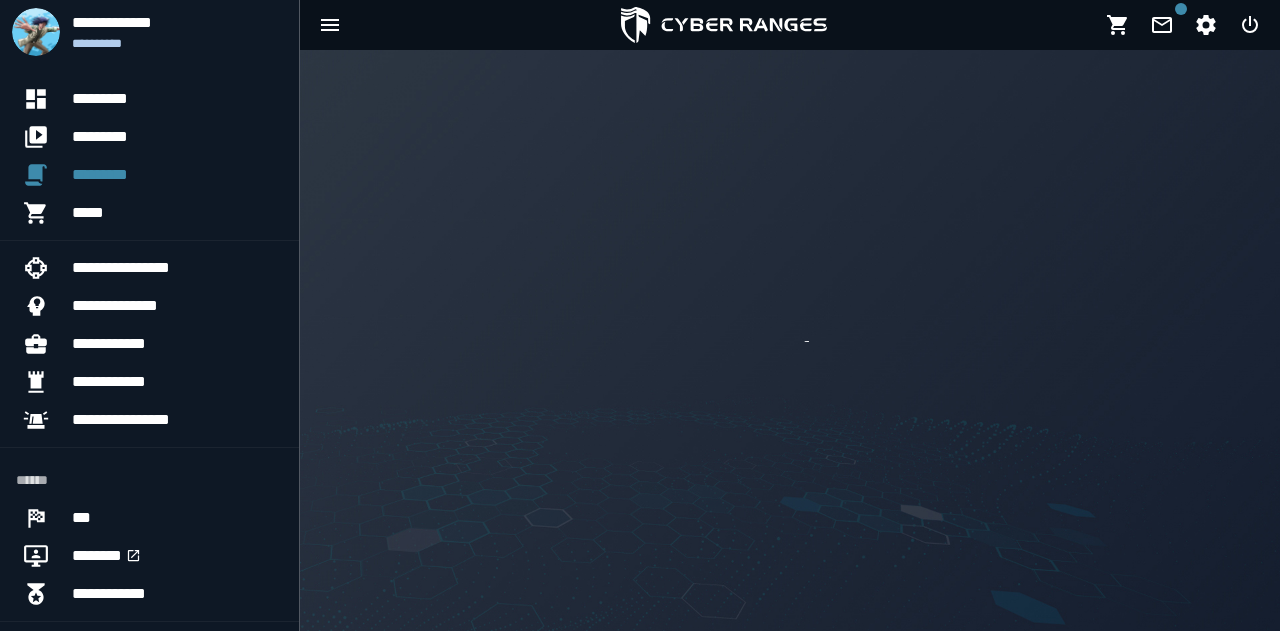 click at bounding box center (790, 340) 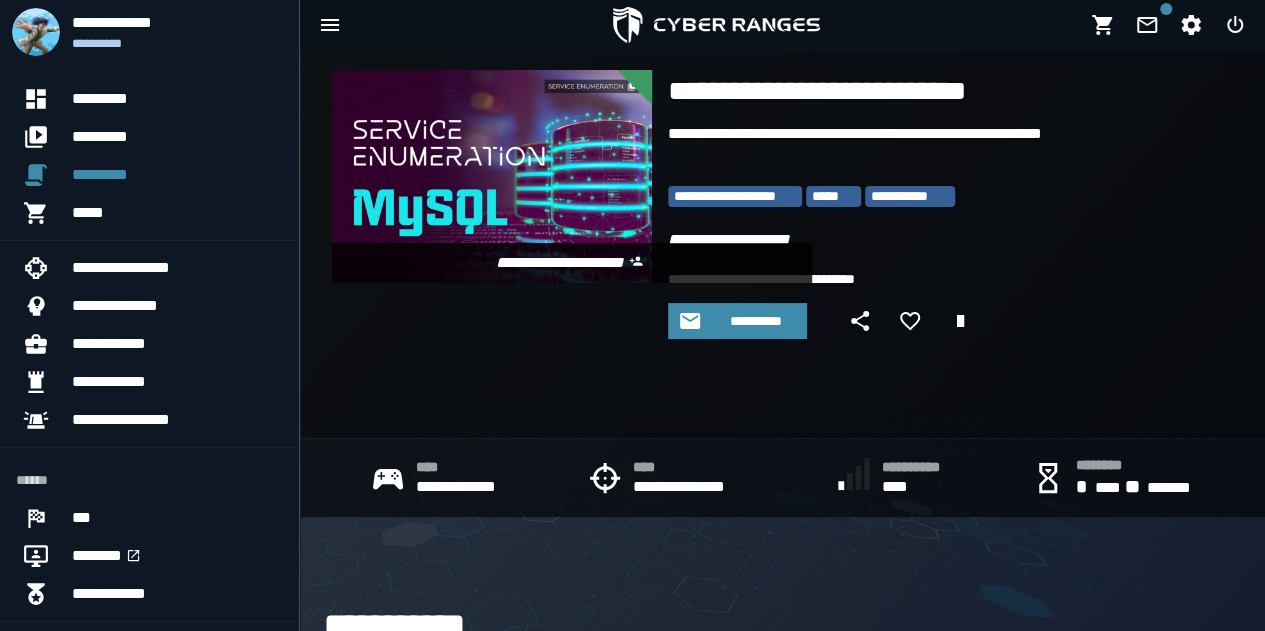 scroll, scrollTop: 0, scrollLeft: 0, axis: both 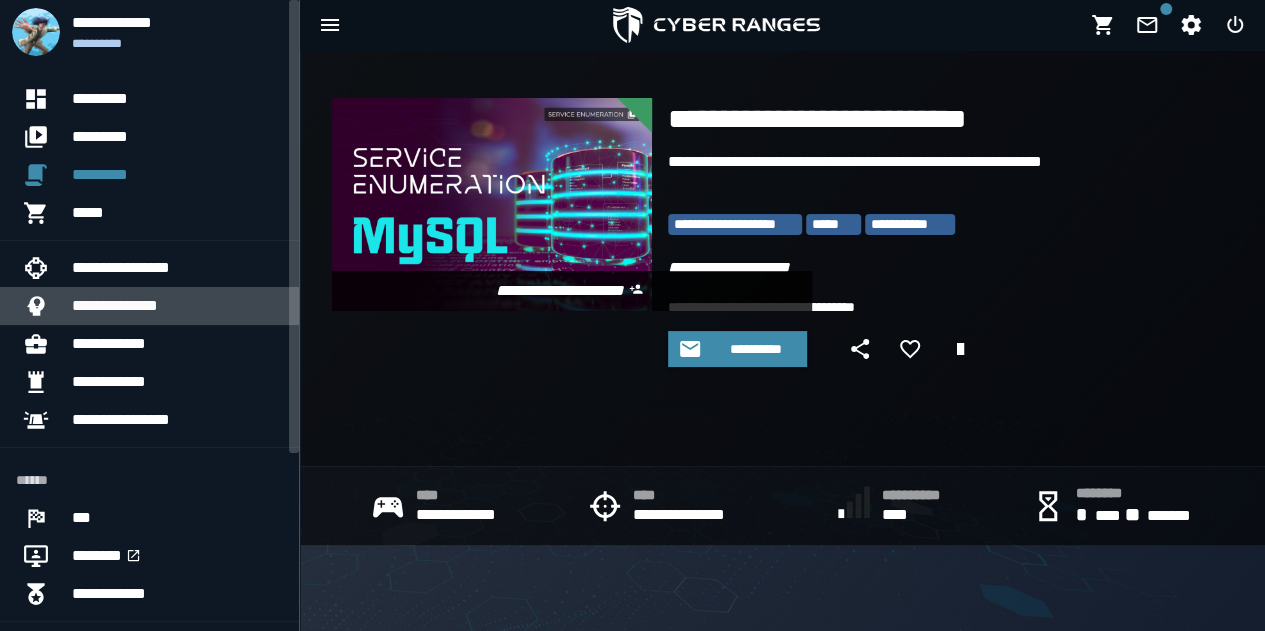 click on "**********" at bounding box center (177, 306) 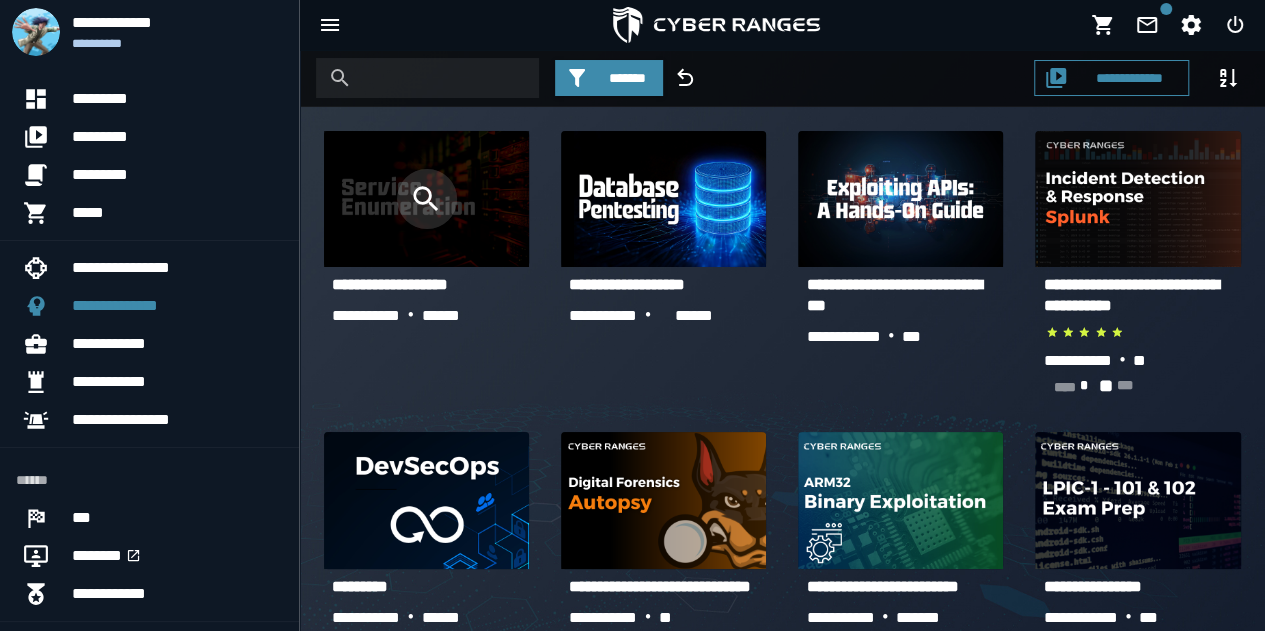 click at bounding box center [427, 199] 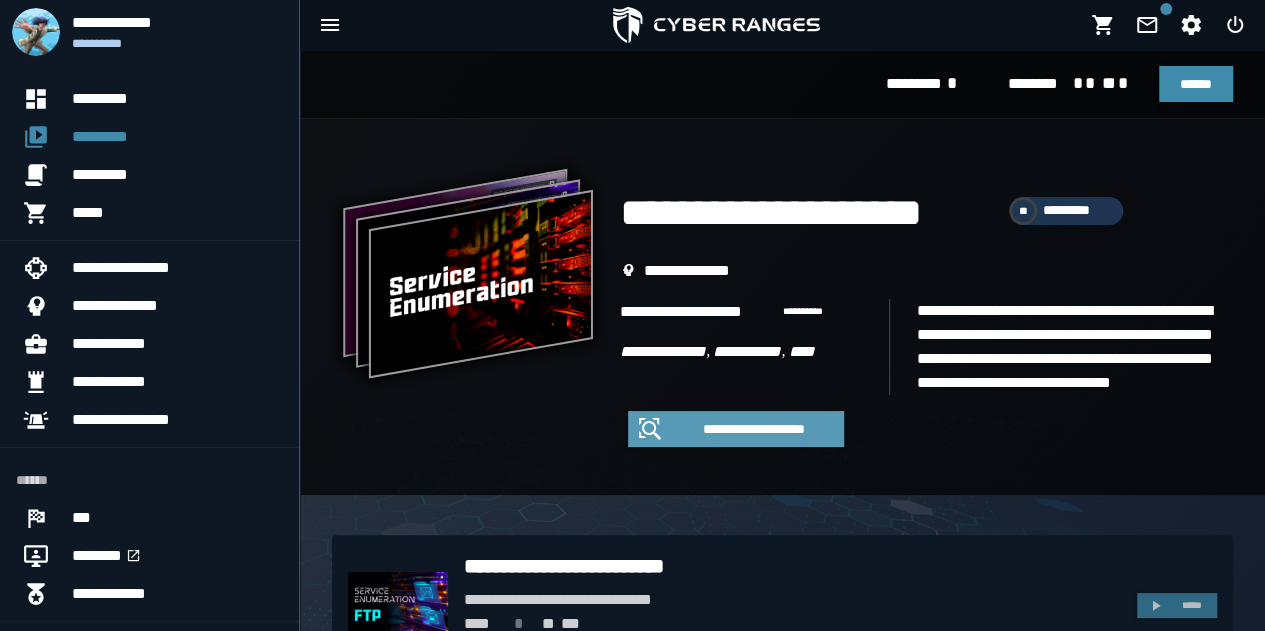 click on "**********" at bounding box center (754, 429) 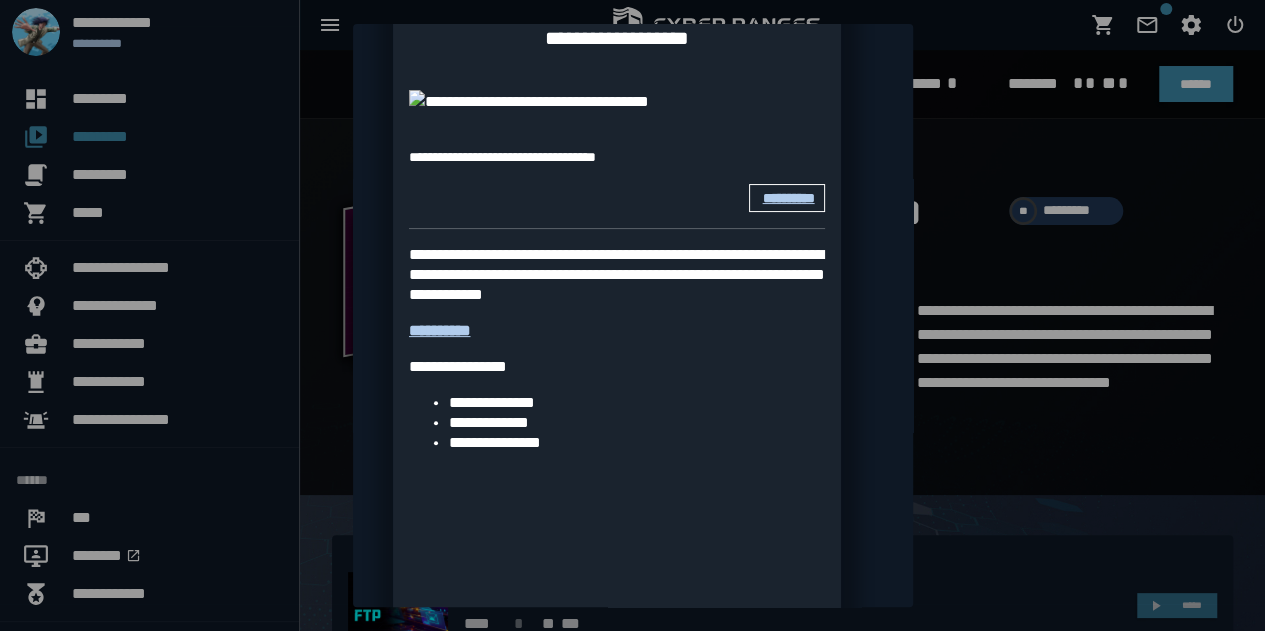 scroll, scrollTop: 0, scrollLeft: 0, axis: both 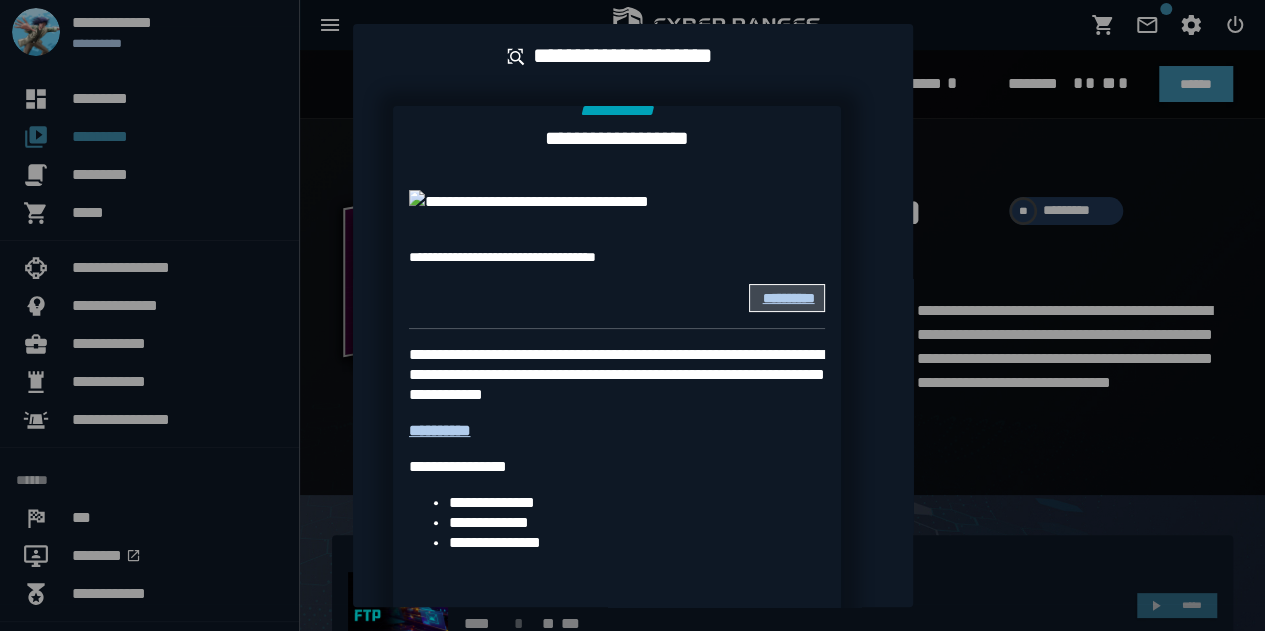 click at bounding box center (632, 315) 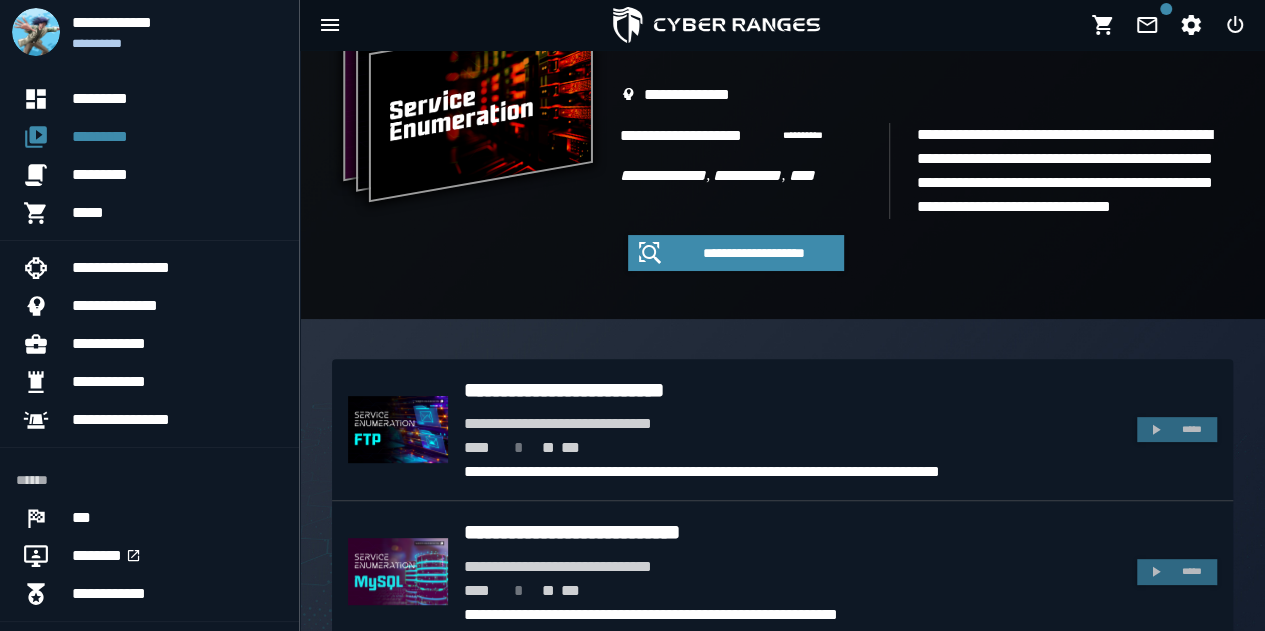 scroll, scrollTop: 300, scrollLeft: 0, axis: vertical 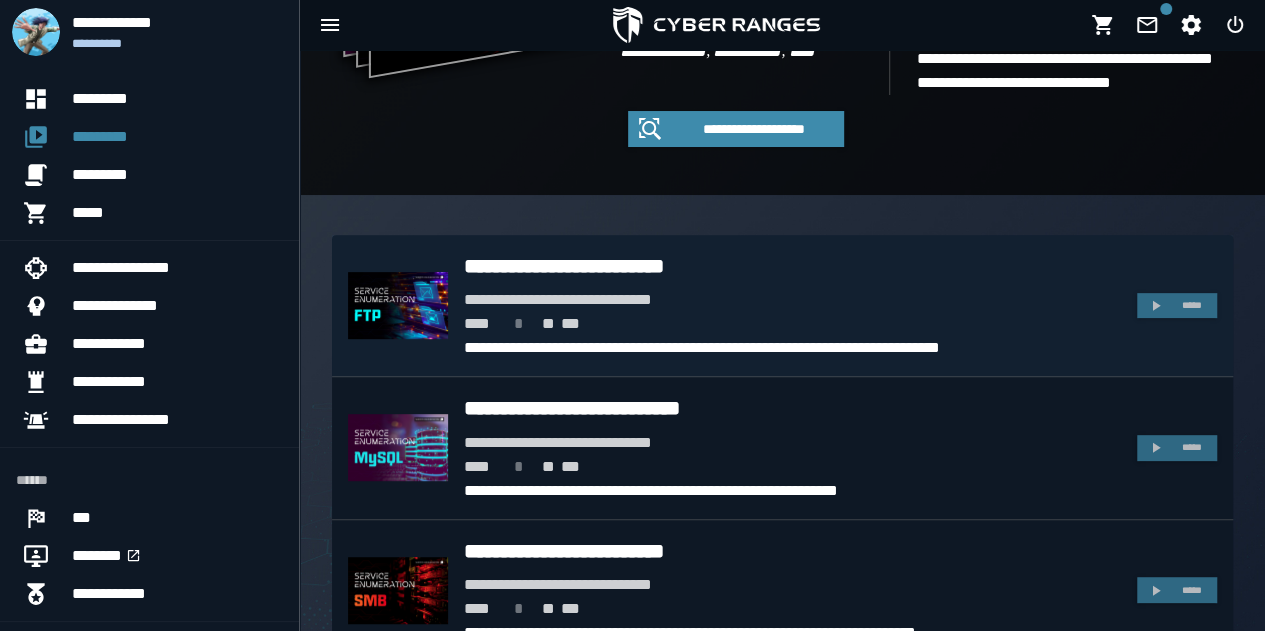 click at bounding box center (398, 305) 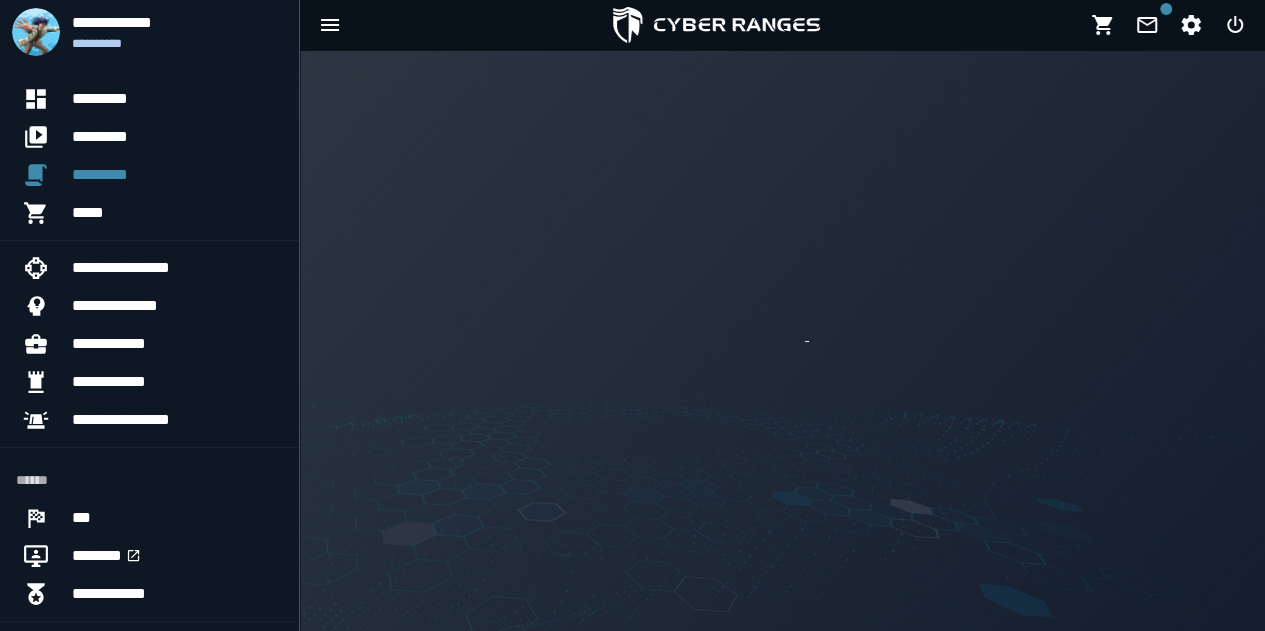 scroll, scrollTop: 0, scrollLeft: 0, axis: both 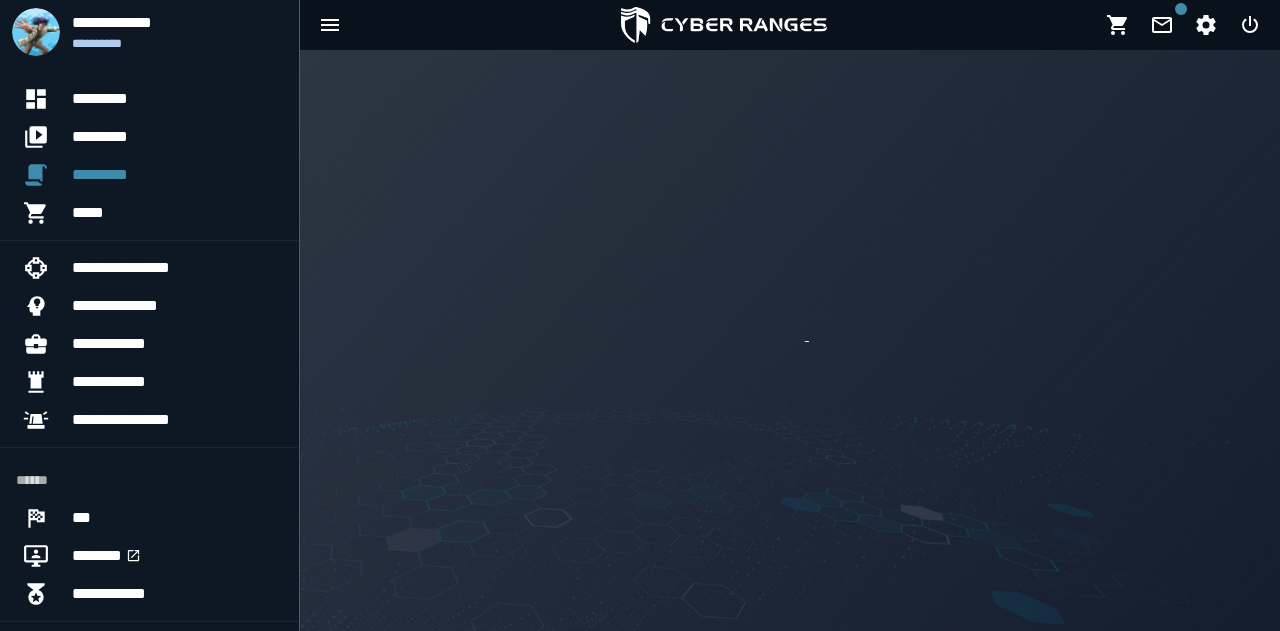 click at bounding box center (790, 340) 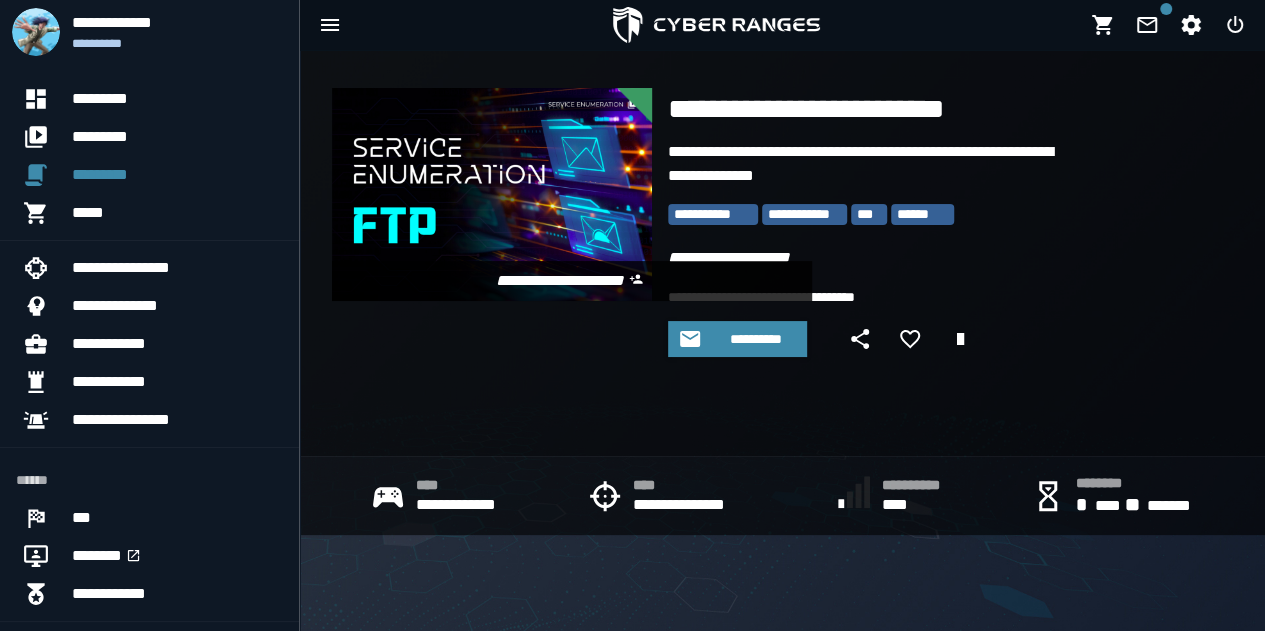 scroll, scrollTop: 0, scrollLeft: 0, axis: both 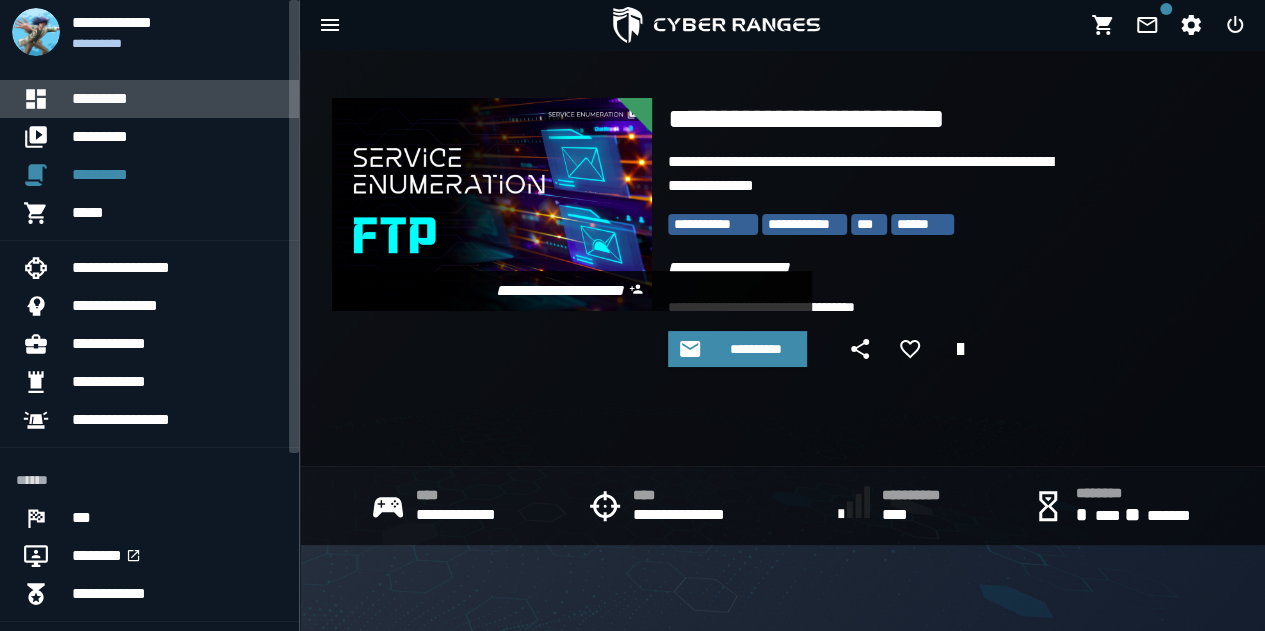 click on "*********" at bounding box center (177, 99) 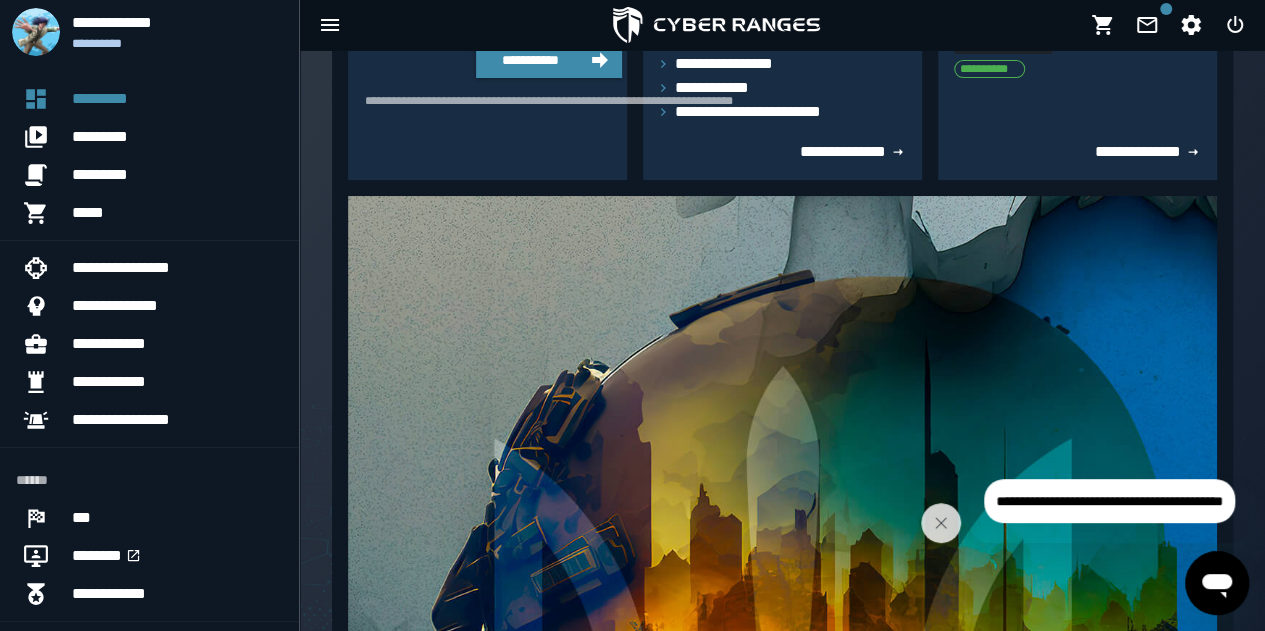 scroll, scrollTop: 300, scrollLeft: 0, axis: vertical 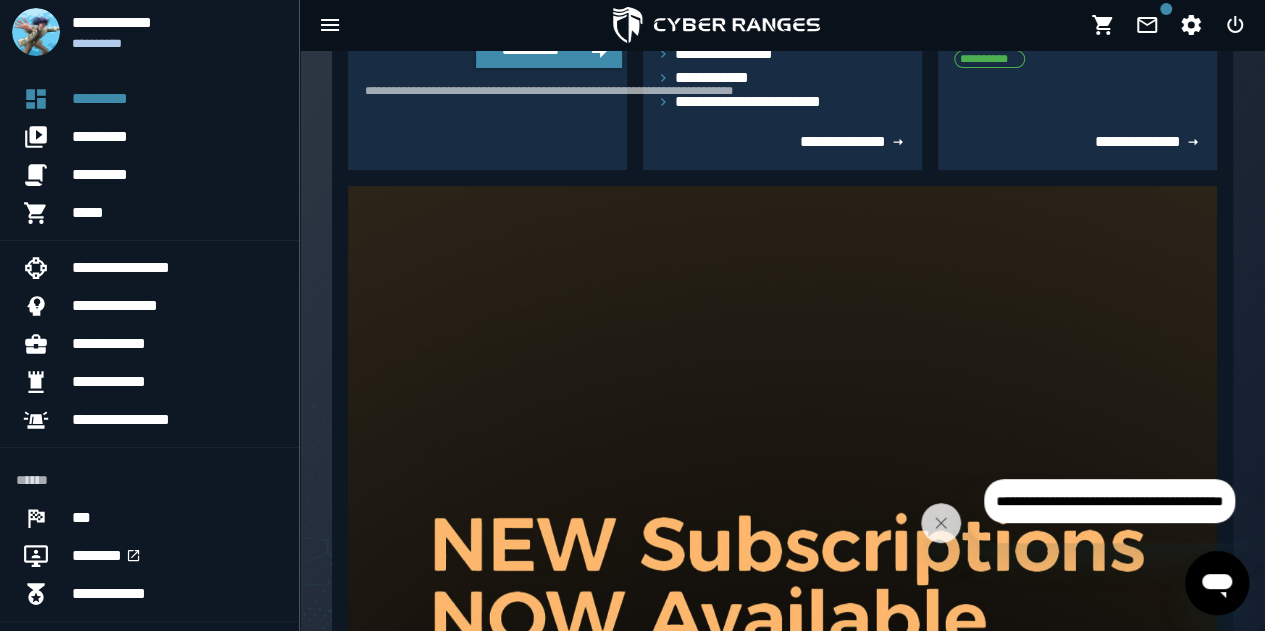 click at bounding box center [1003, 10] 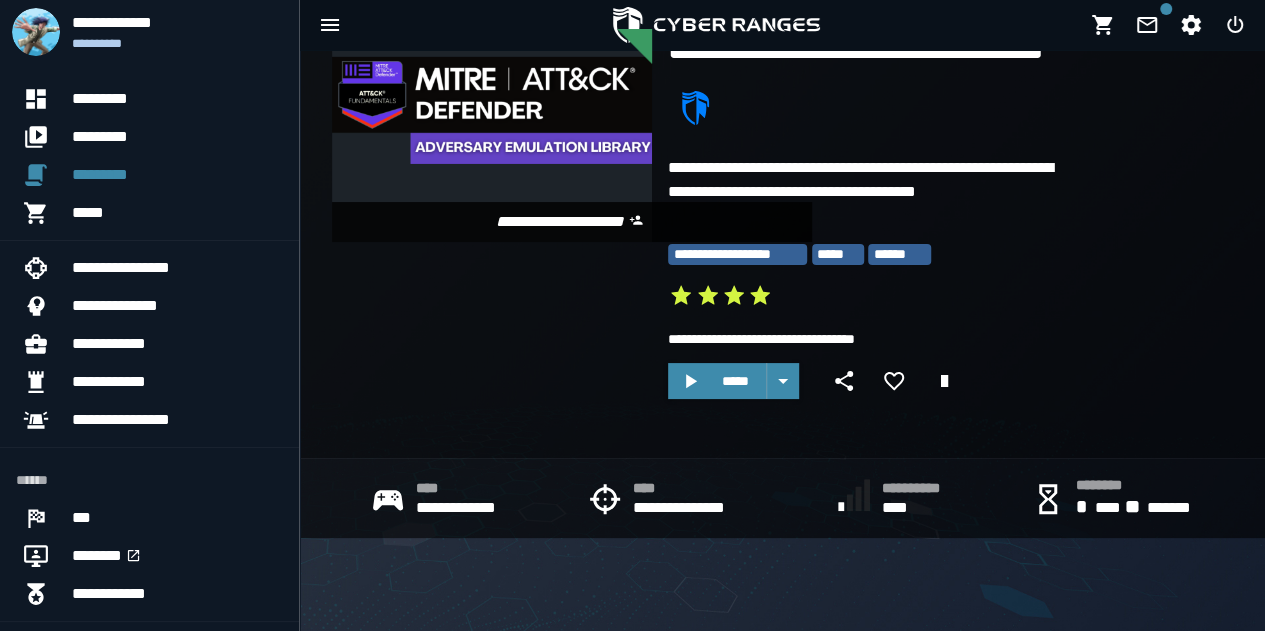 scroll, scrollTop: 100, scrollLeft: 0, axis: vertical 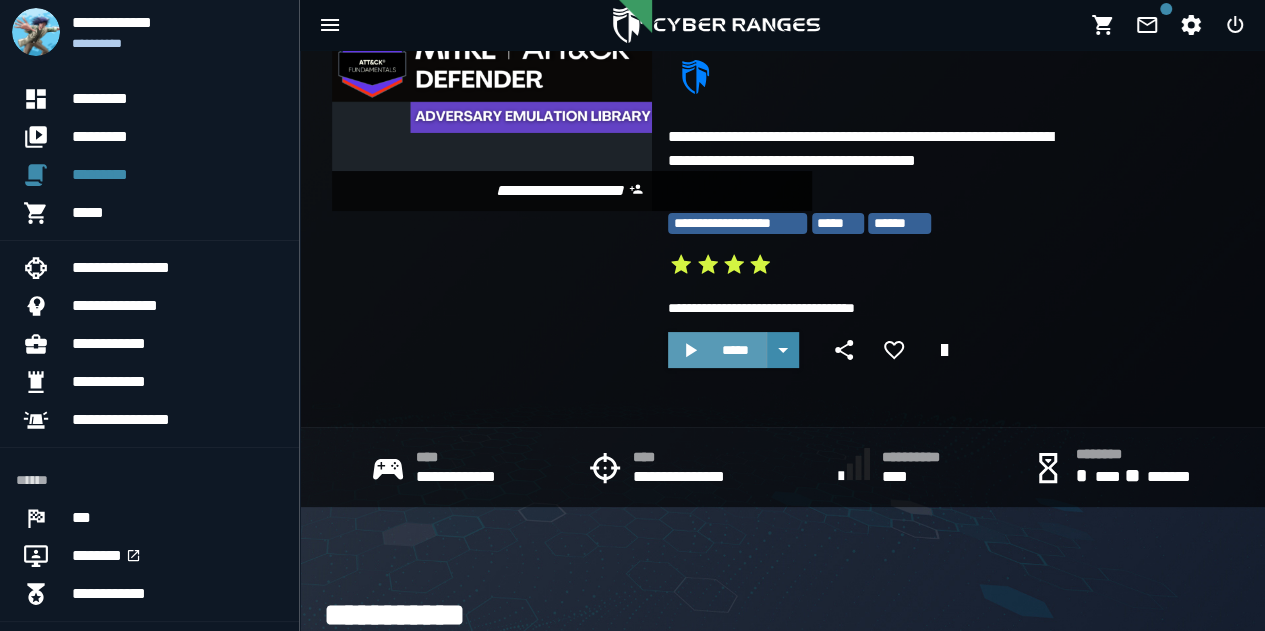 click 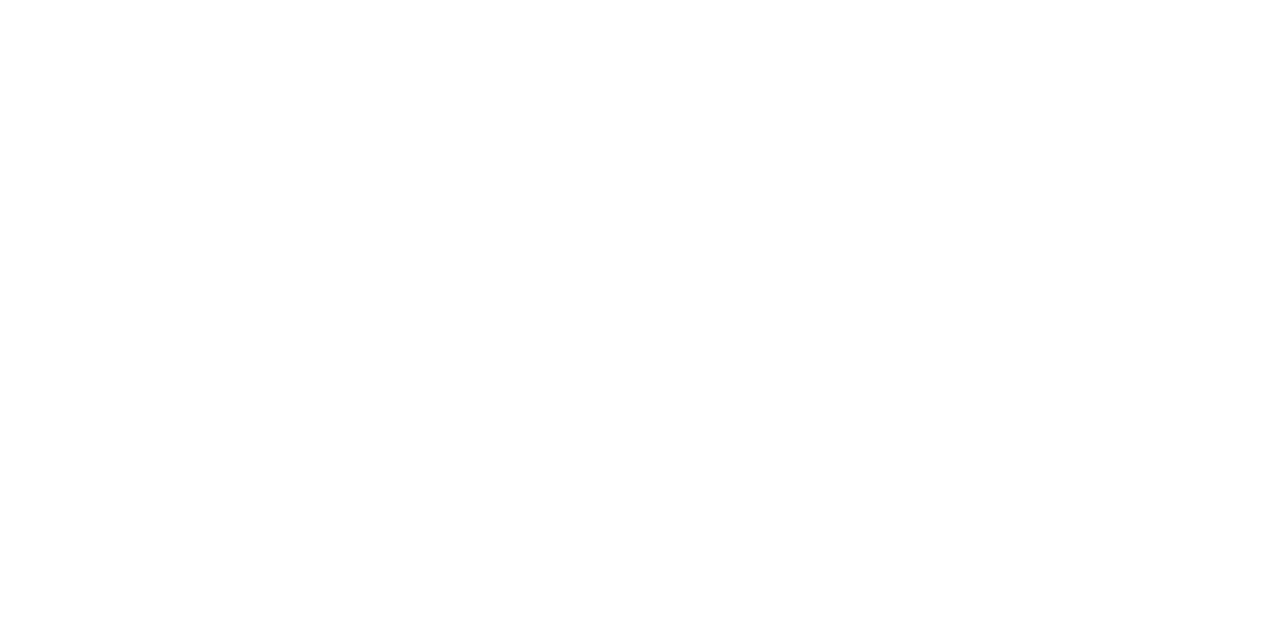 scroll, scrollTop: 0, scrollLeft: 0, axis: both 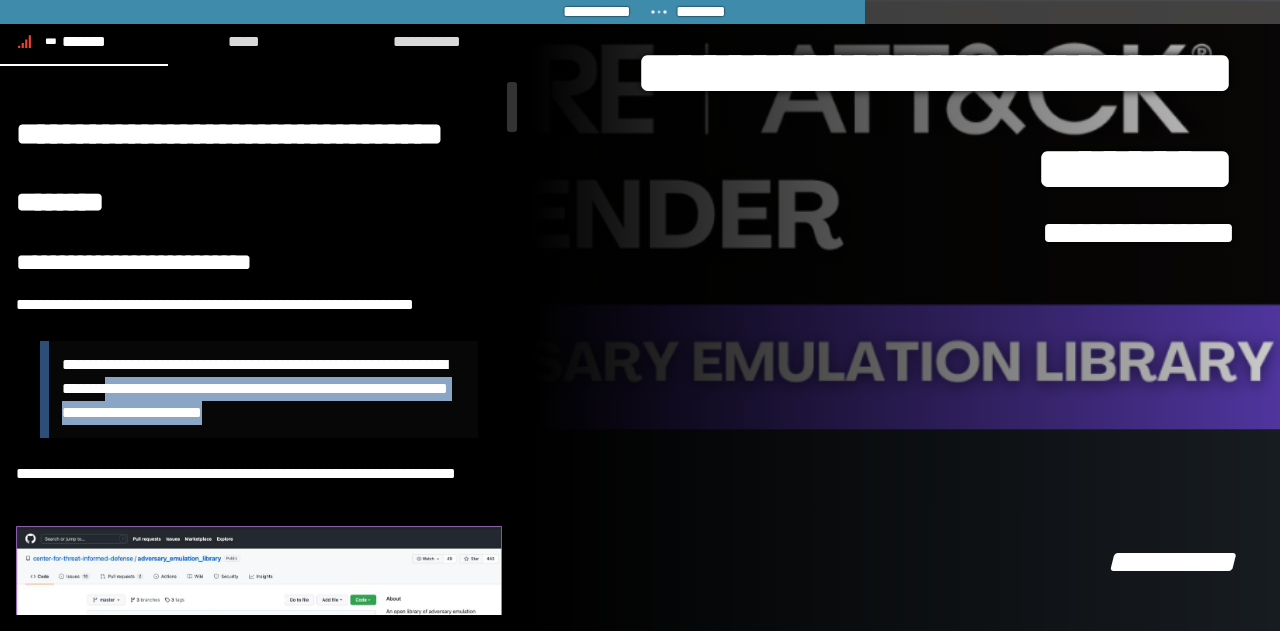 drag, startPoint x: 165, startPoint y: 427, endPoint x: 397, endPoint y: 456, distance: 233.80548 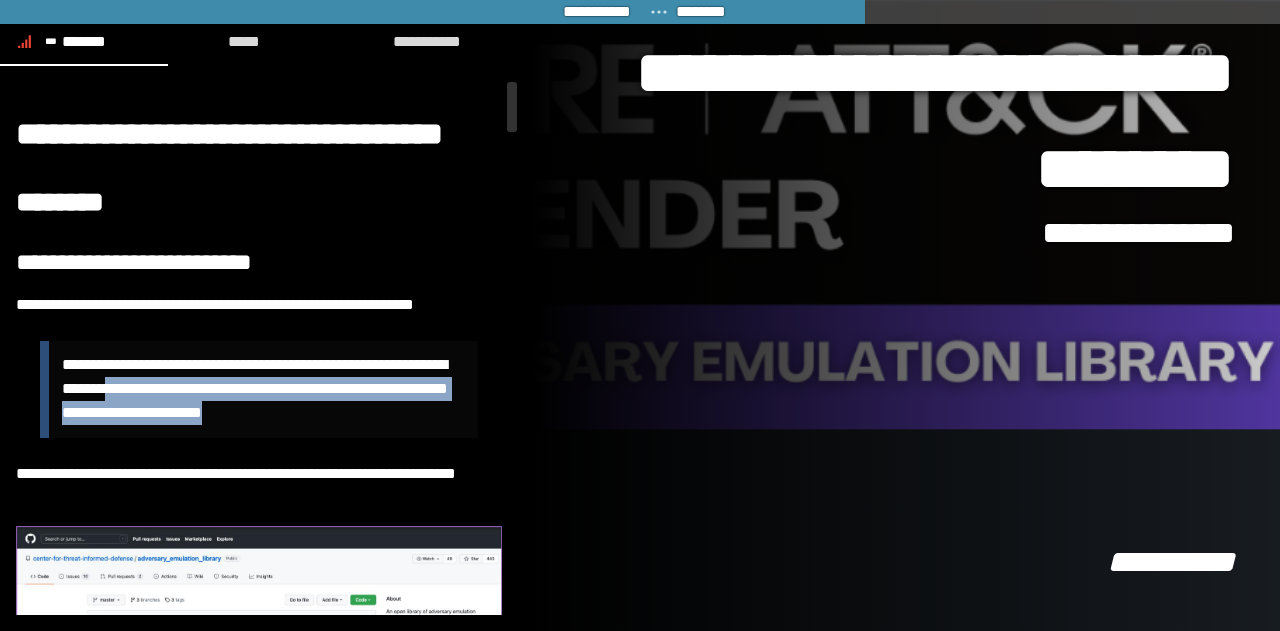 click on "**********" at bounding box center (263, 389) 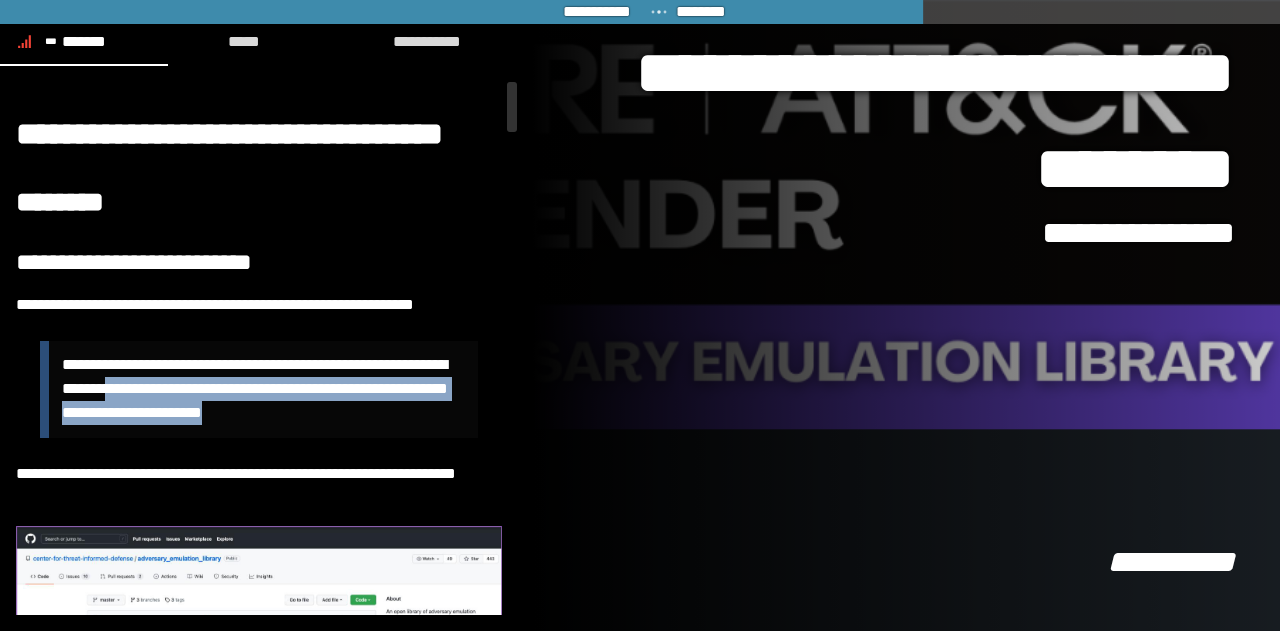 copy on "**********" 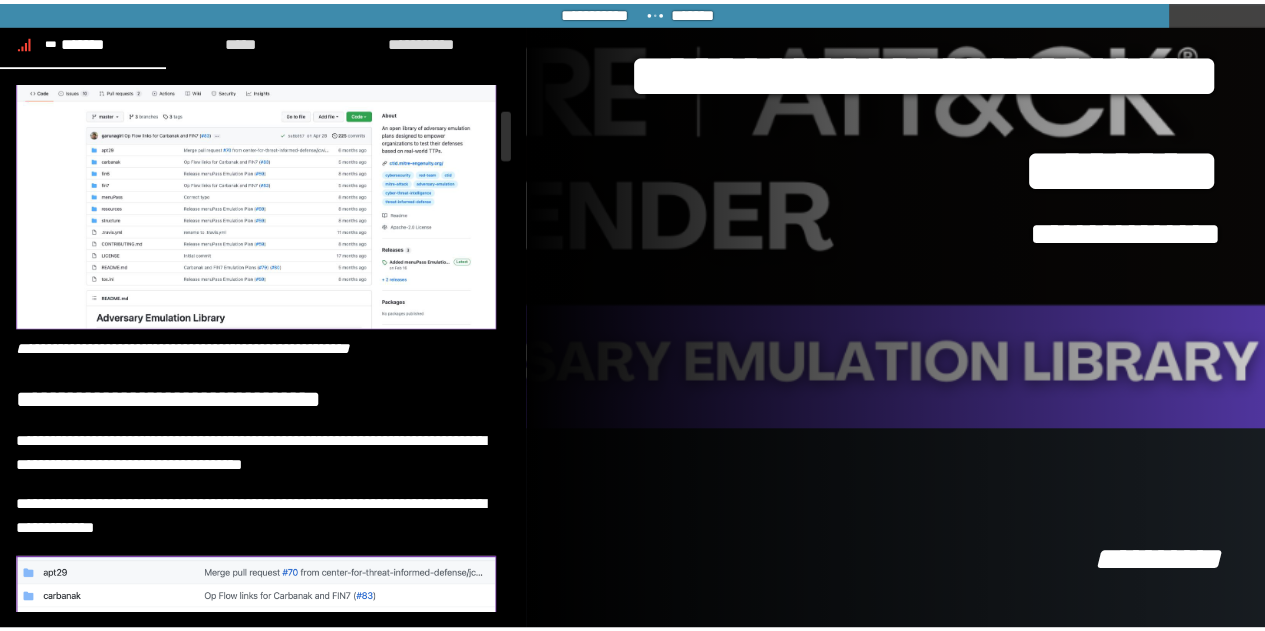 scroll, scrollTop: 500, scrollLeft: 0, axis: vertical 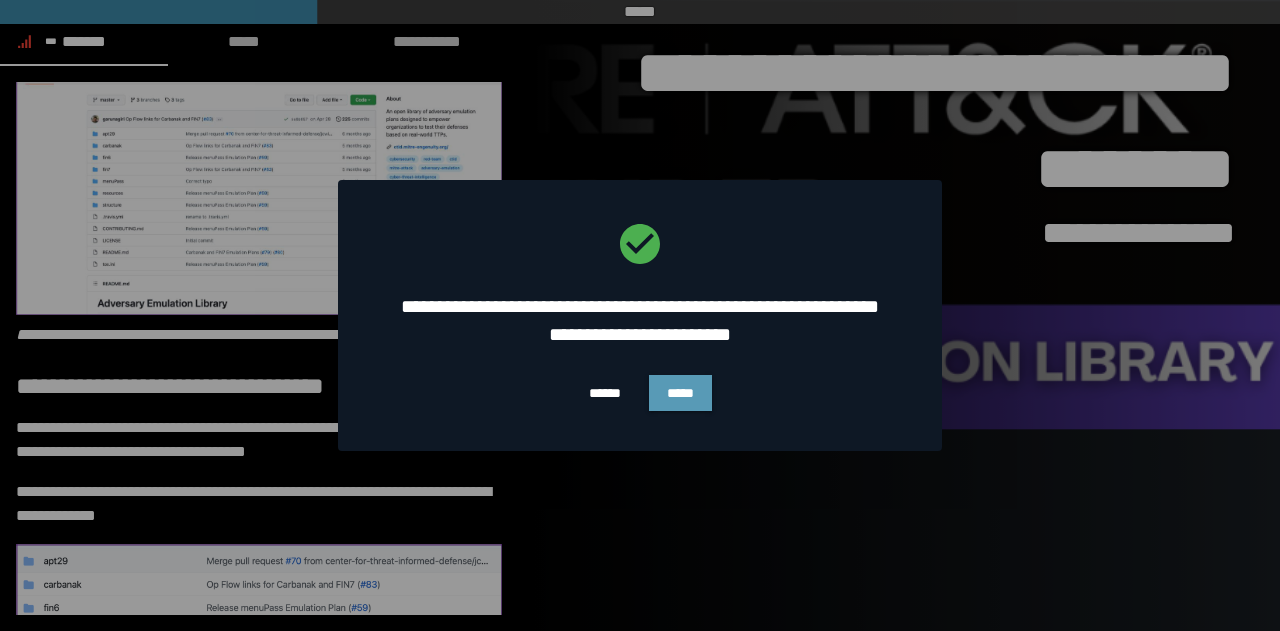 click on "*****" at bounding box center (680, 393) 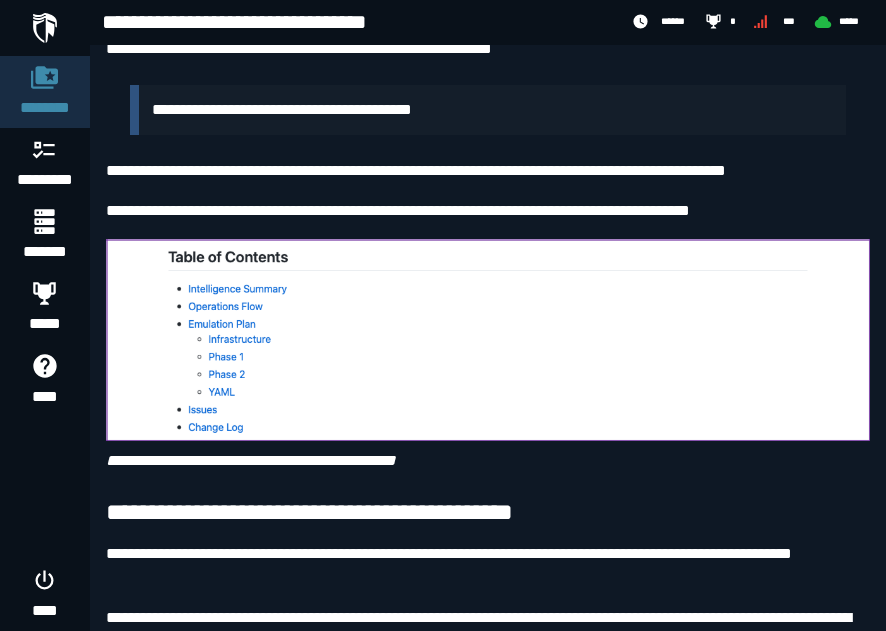 scroll, scrollTop: 3034, scrollLeft: 0, axis: vertical 